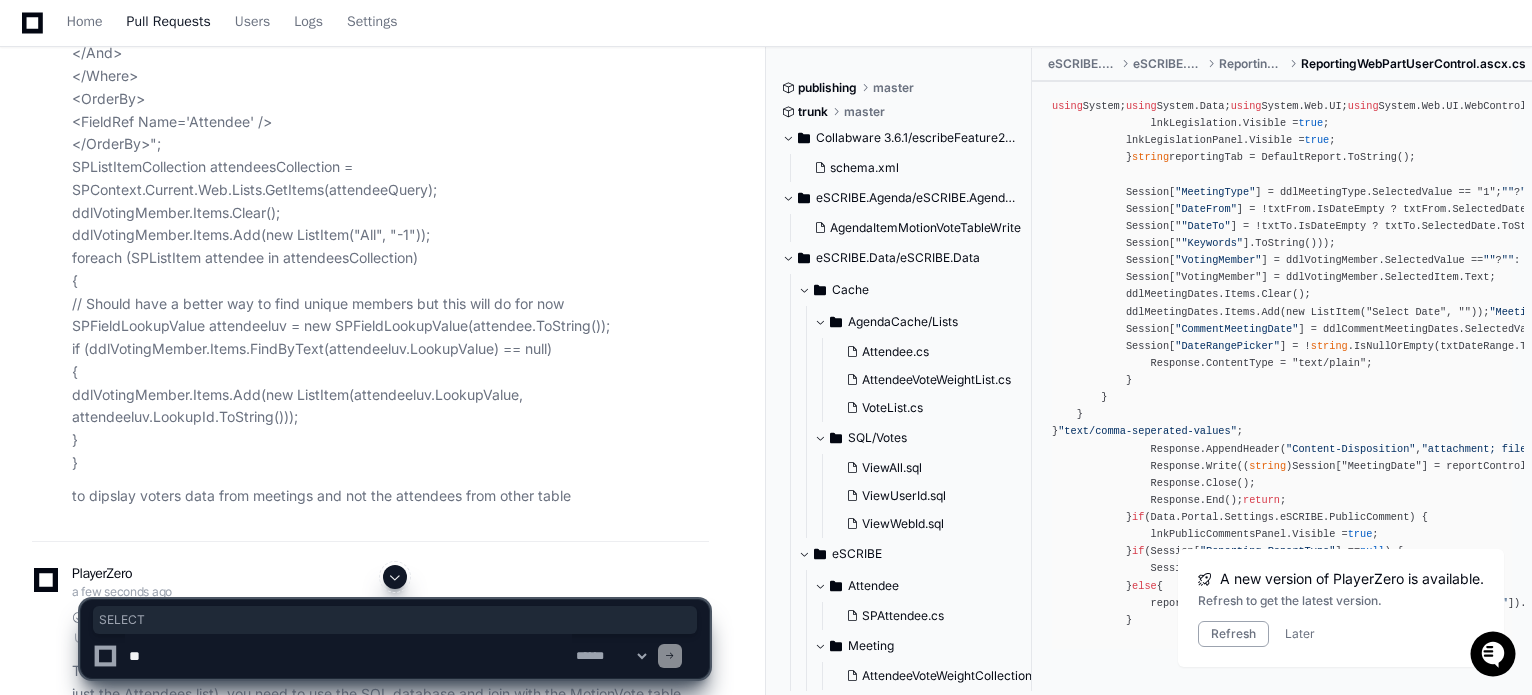 scroll, scrollTop: 8710, scrollLeft: 0, axis: vertical 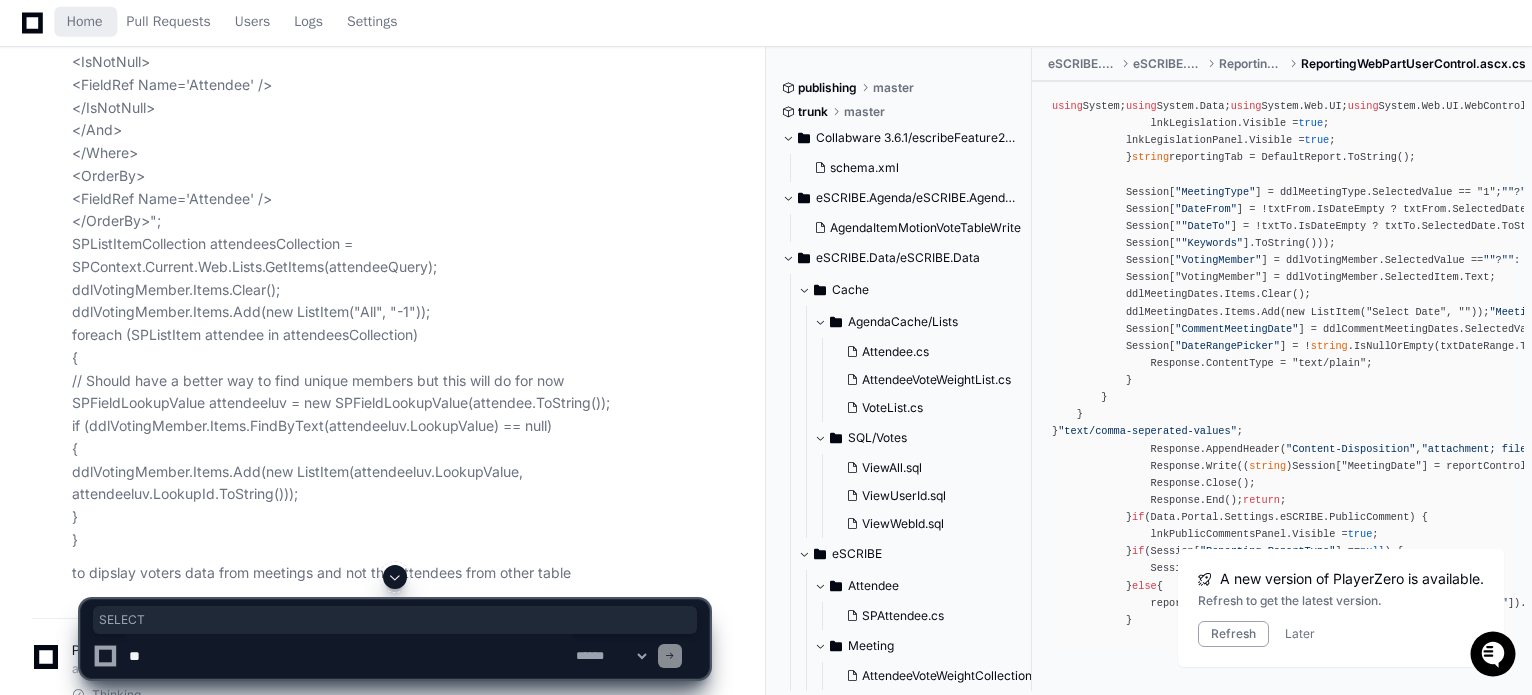 click 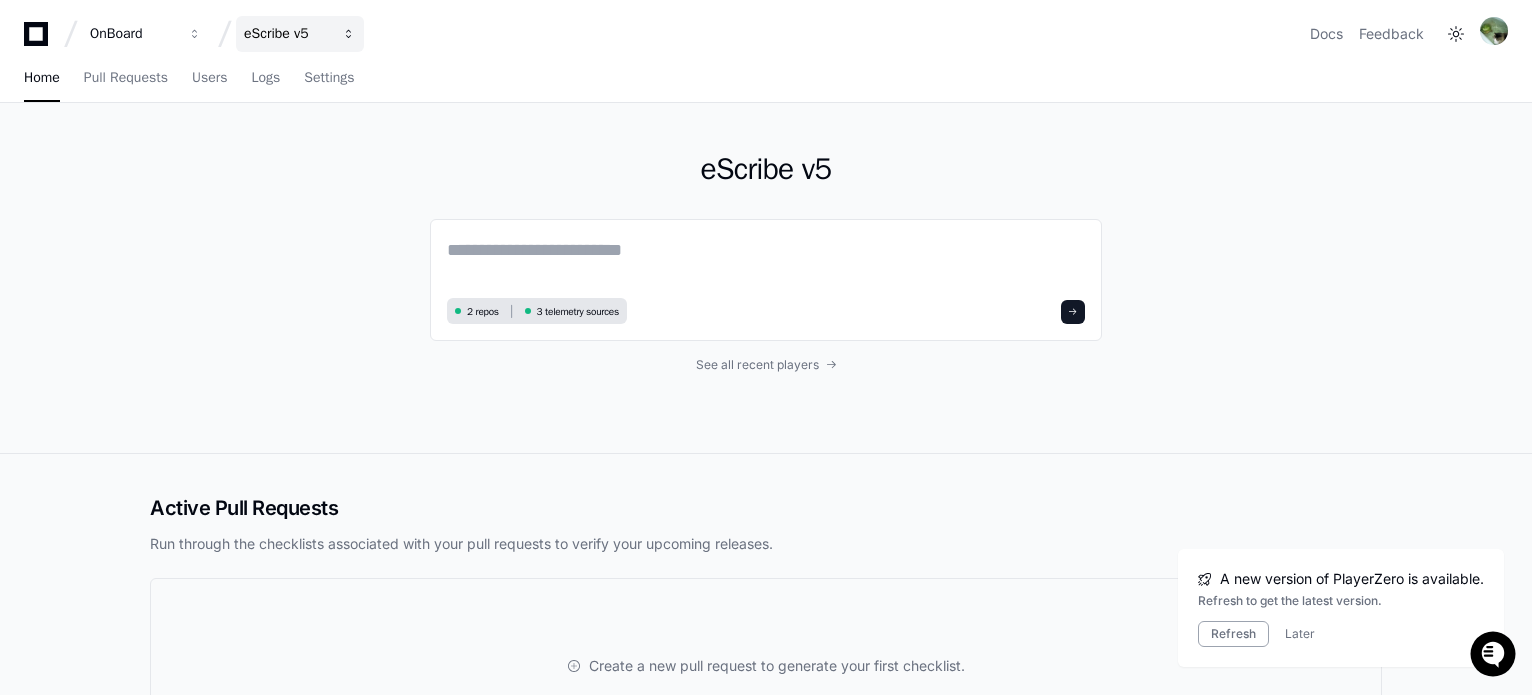 click on "eScribe v5" at bounding box center (133, 34) 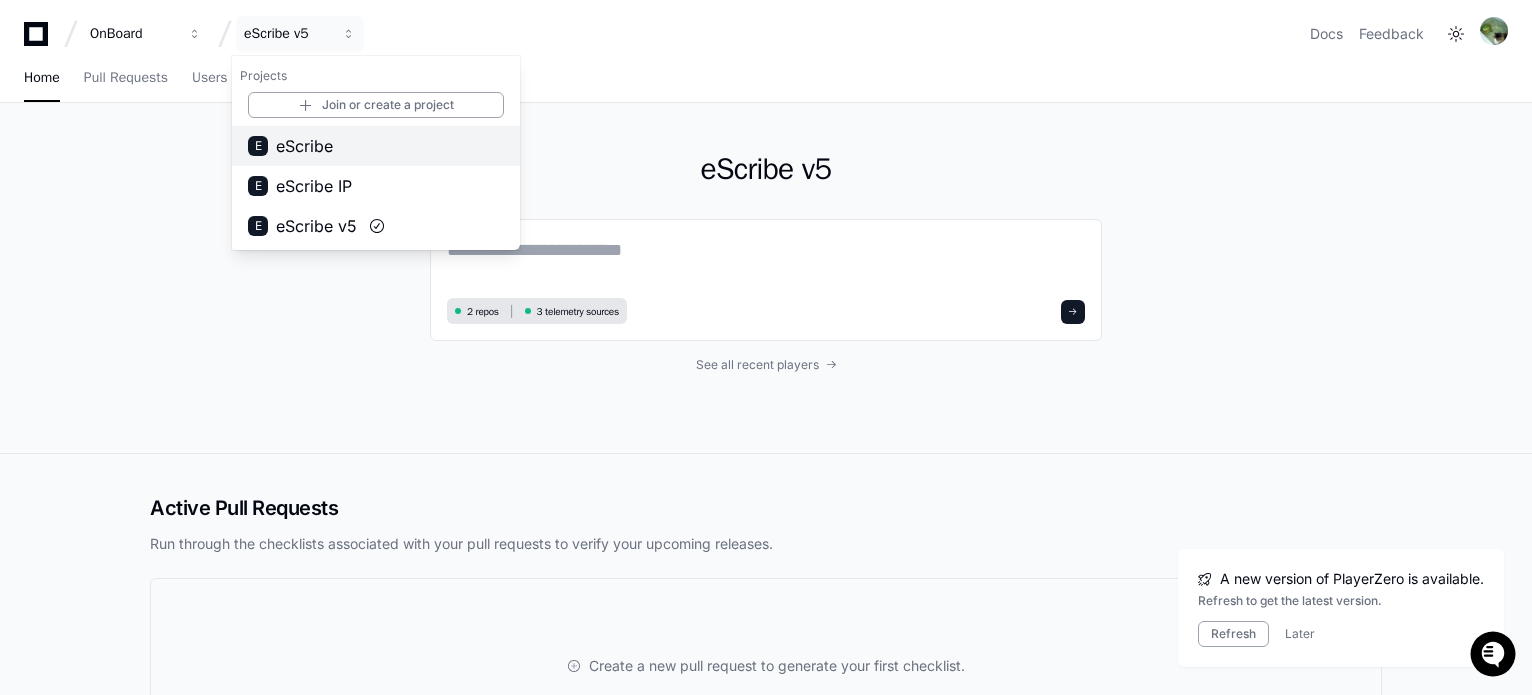 click on "E  eScribe" at bounding box center (376, 146) 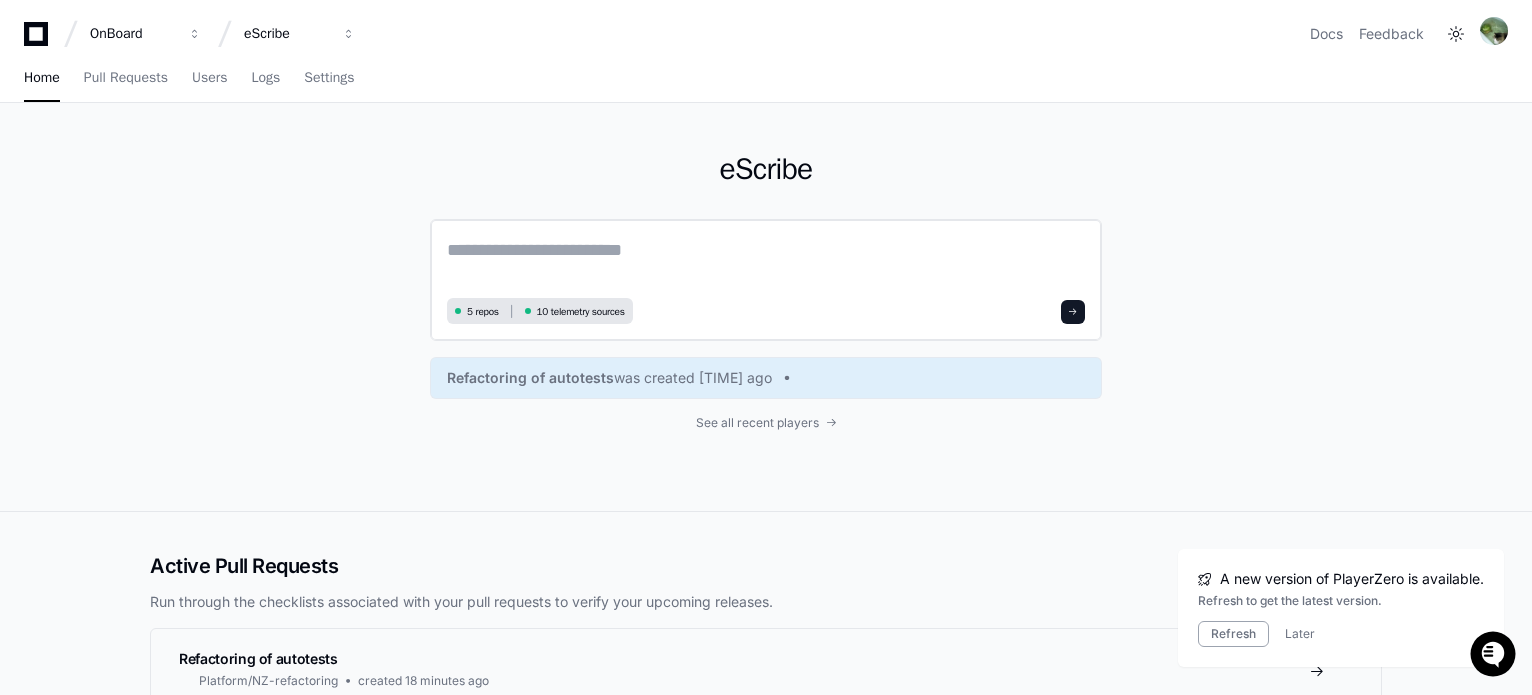 drag, startPoint x: 560, startPoint y: 236, endPoint x: 570, endPoint y: 237, distance: 10.049875 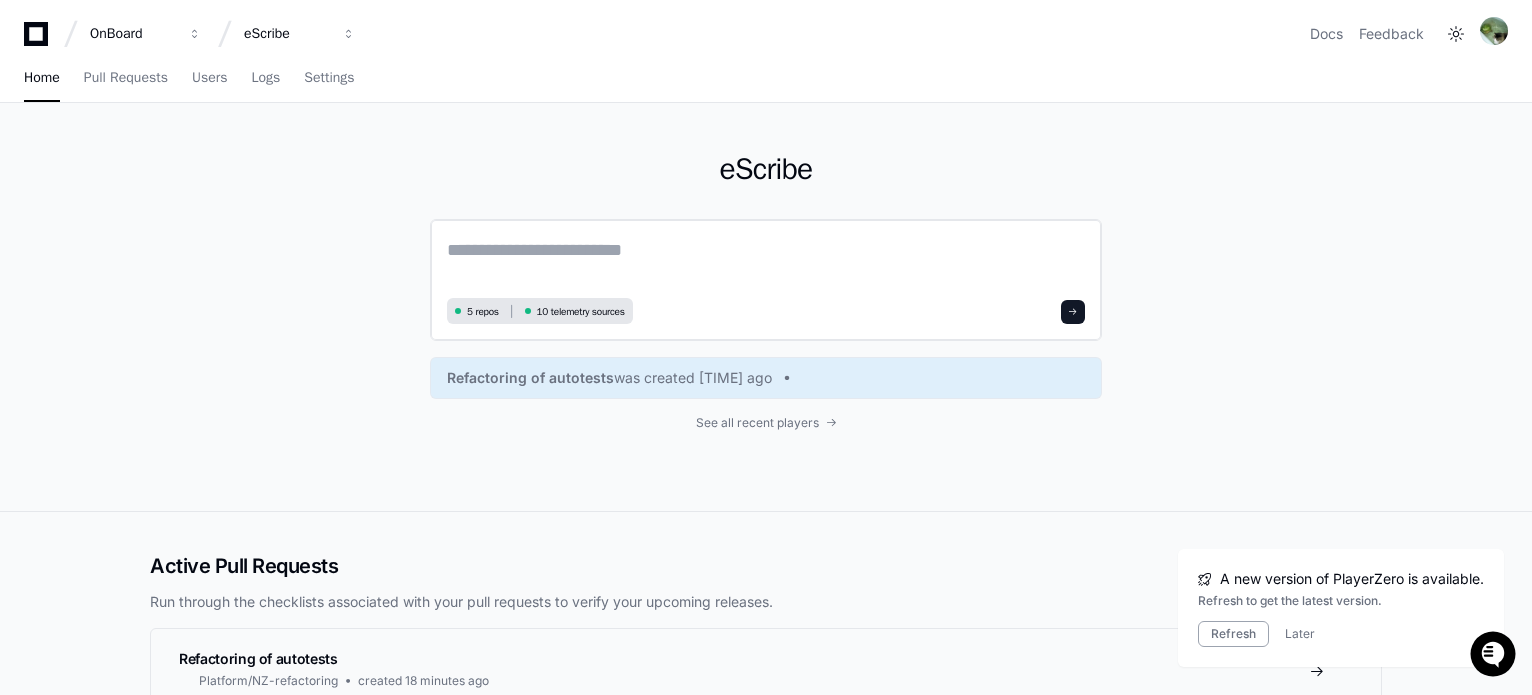 click 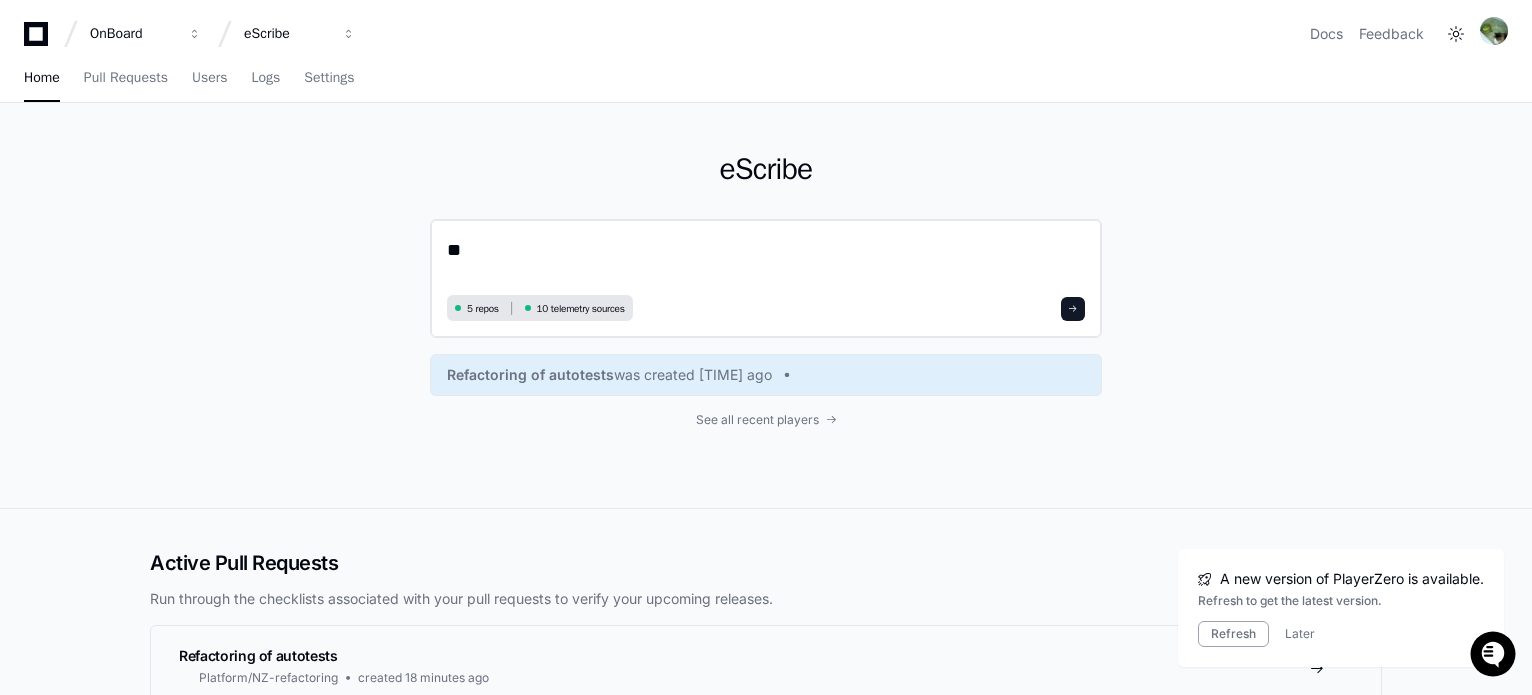 type on "*" 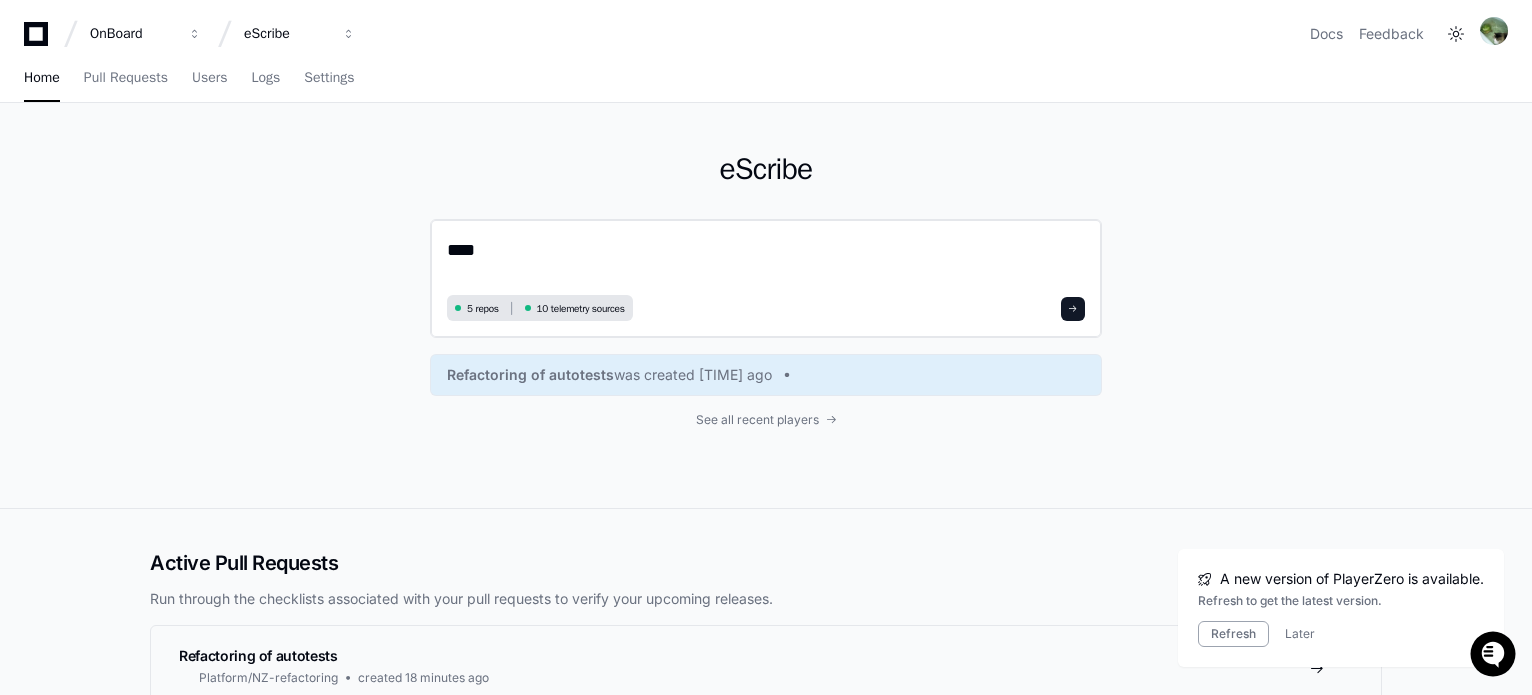 paste on "**********" 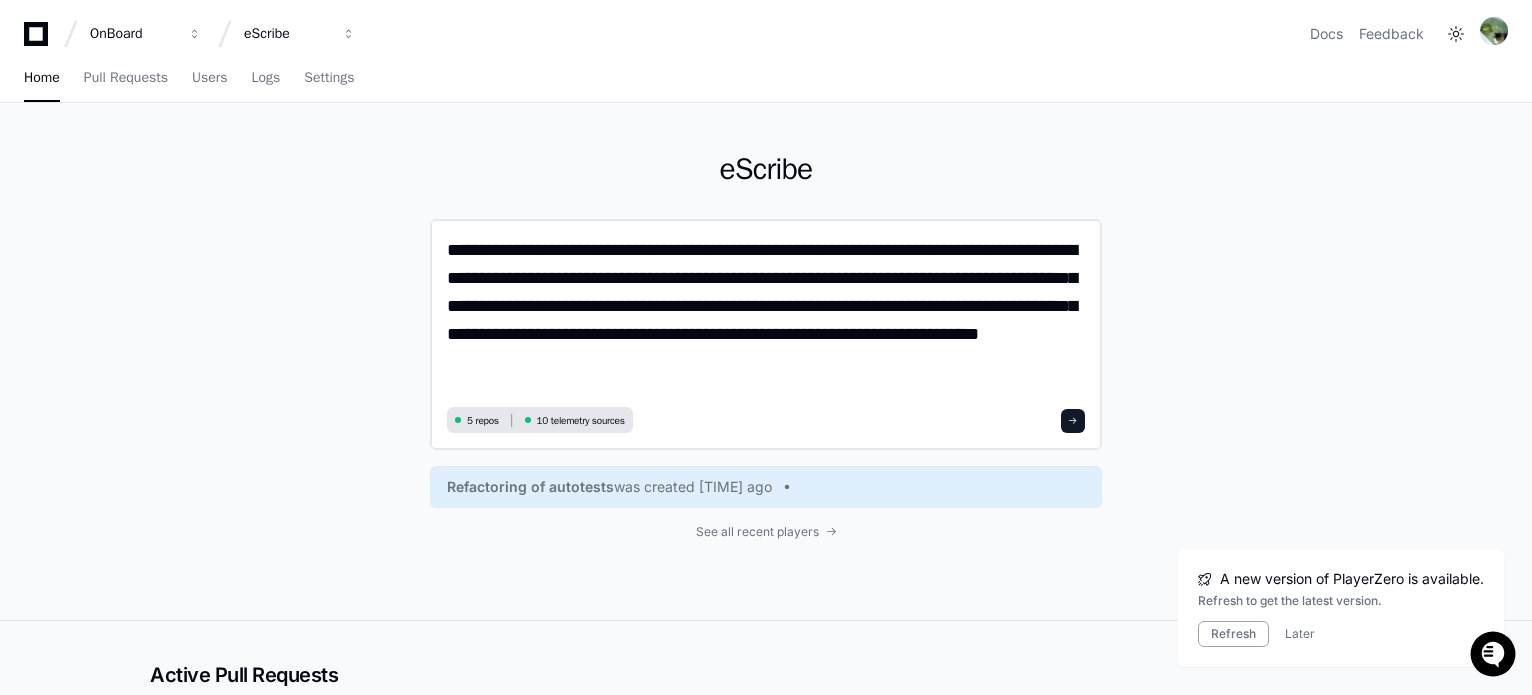 scroll, scrollTop: 0, scrollLeft: 0, axis: both 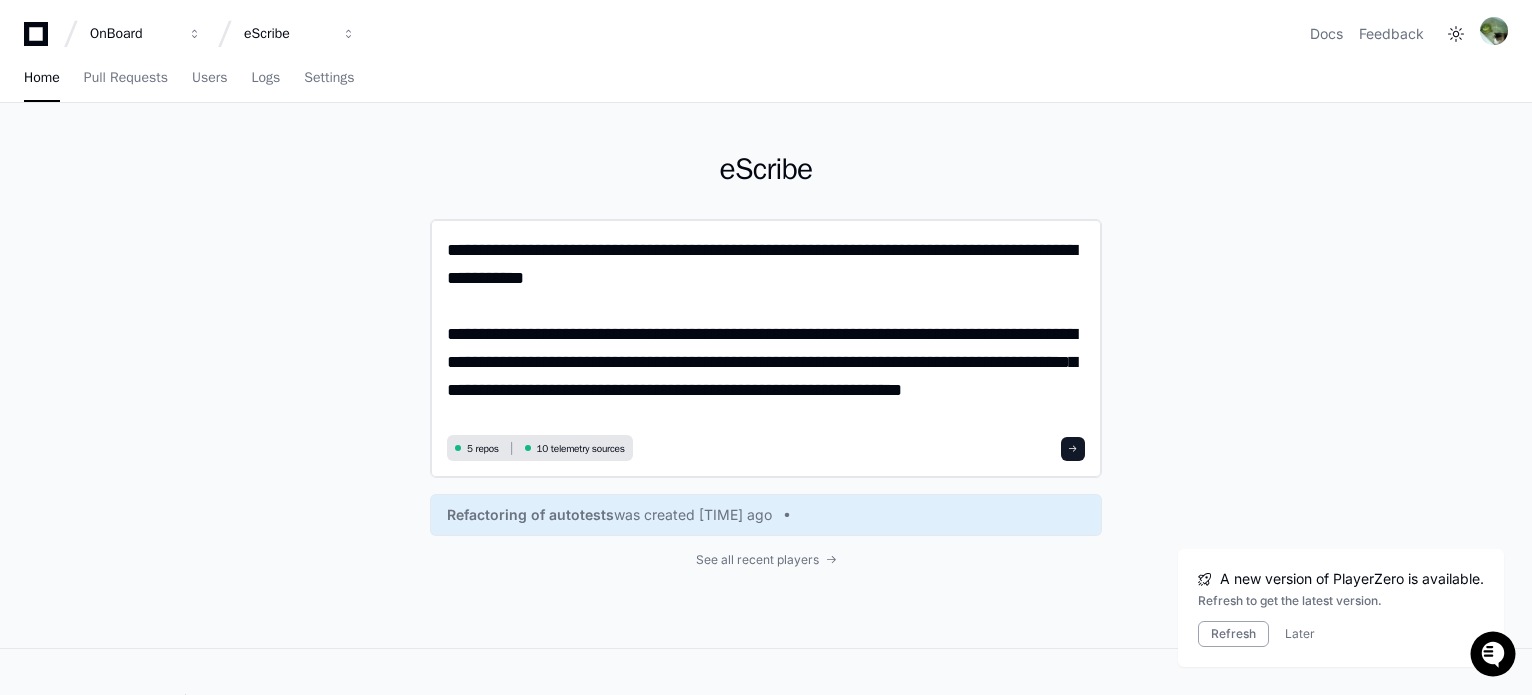 drag, startPoint x: 800, startPoint y: 359, endPoint x: 1048, endPoint y: 384, distance: 249.2569 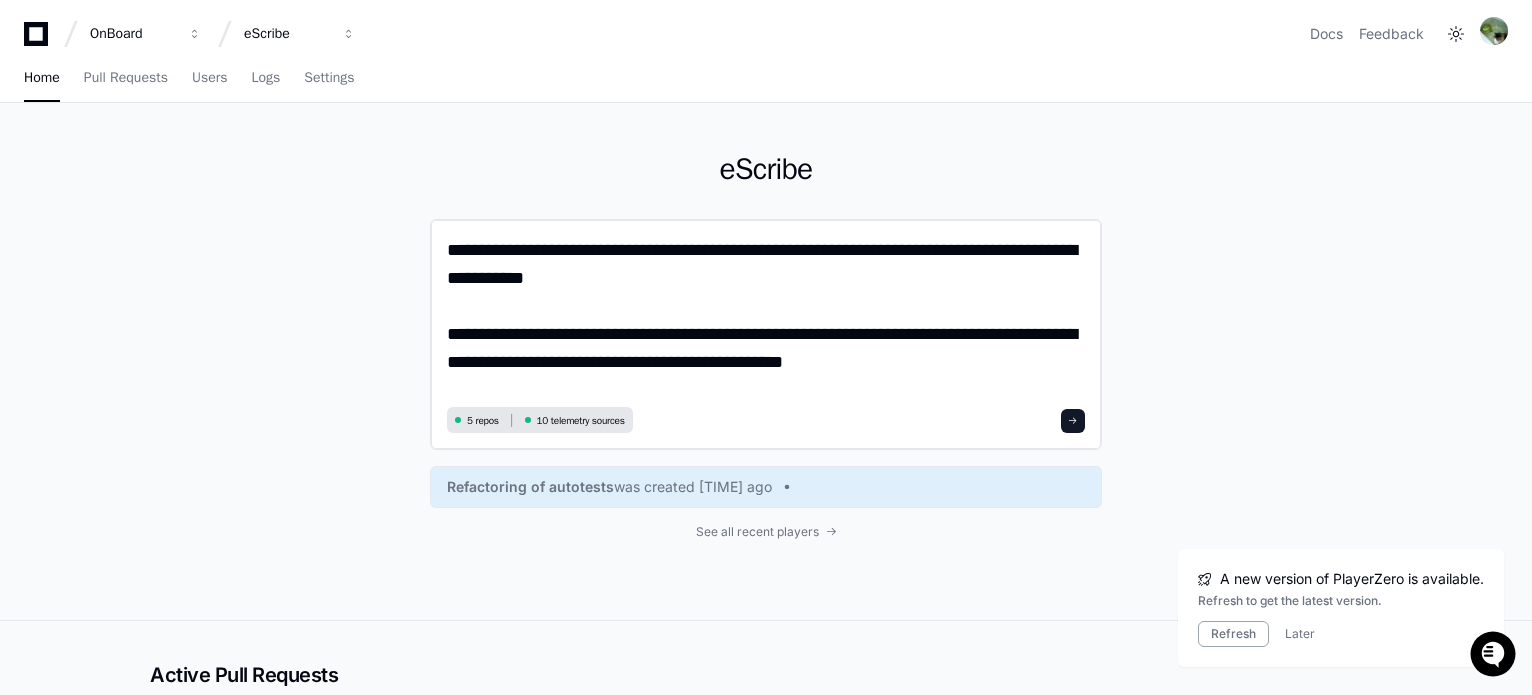 paste on "**********" 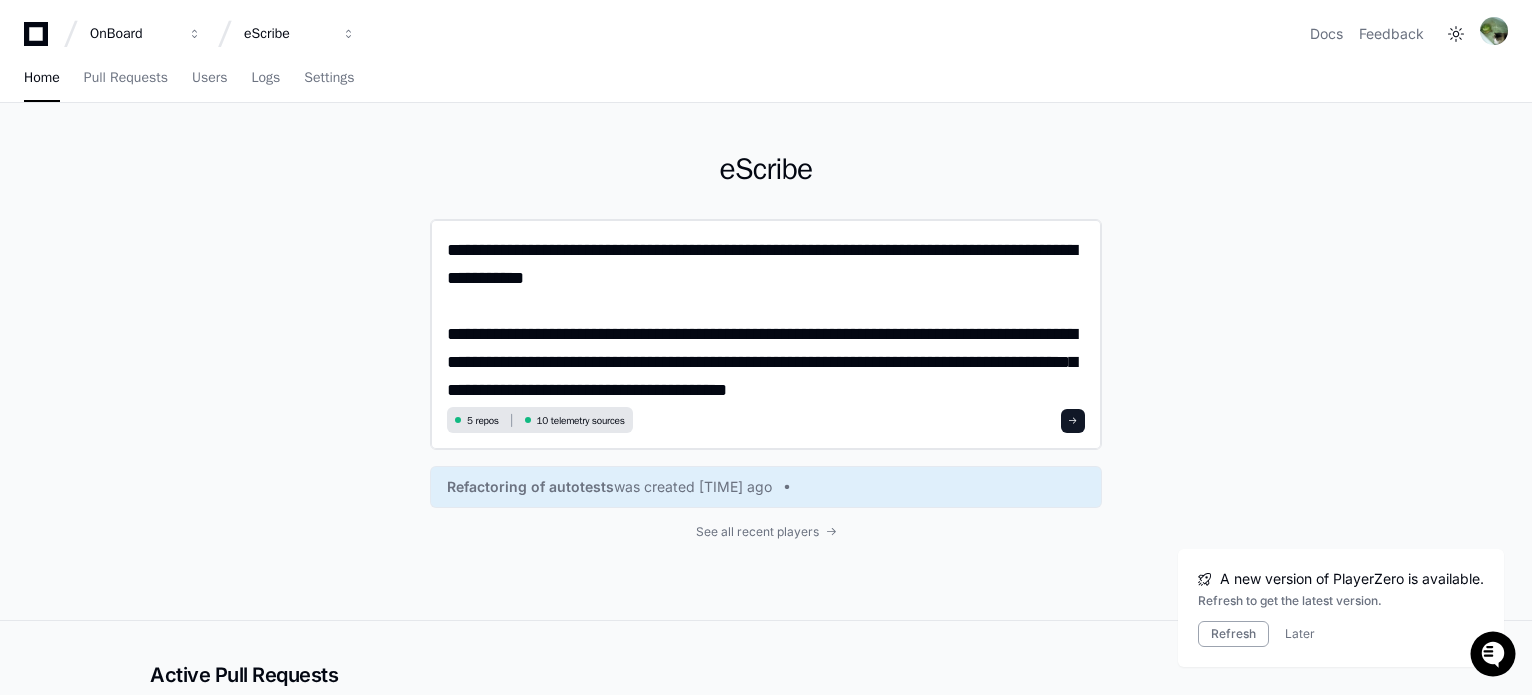 scroll, scrollTop: 0, scrollLeft: 0, axis: both 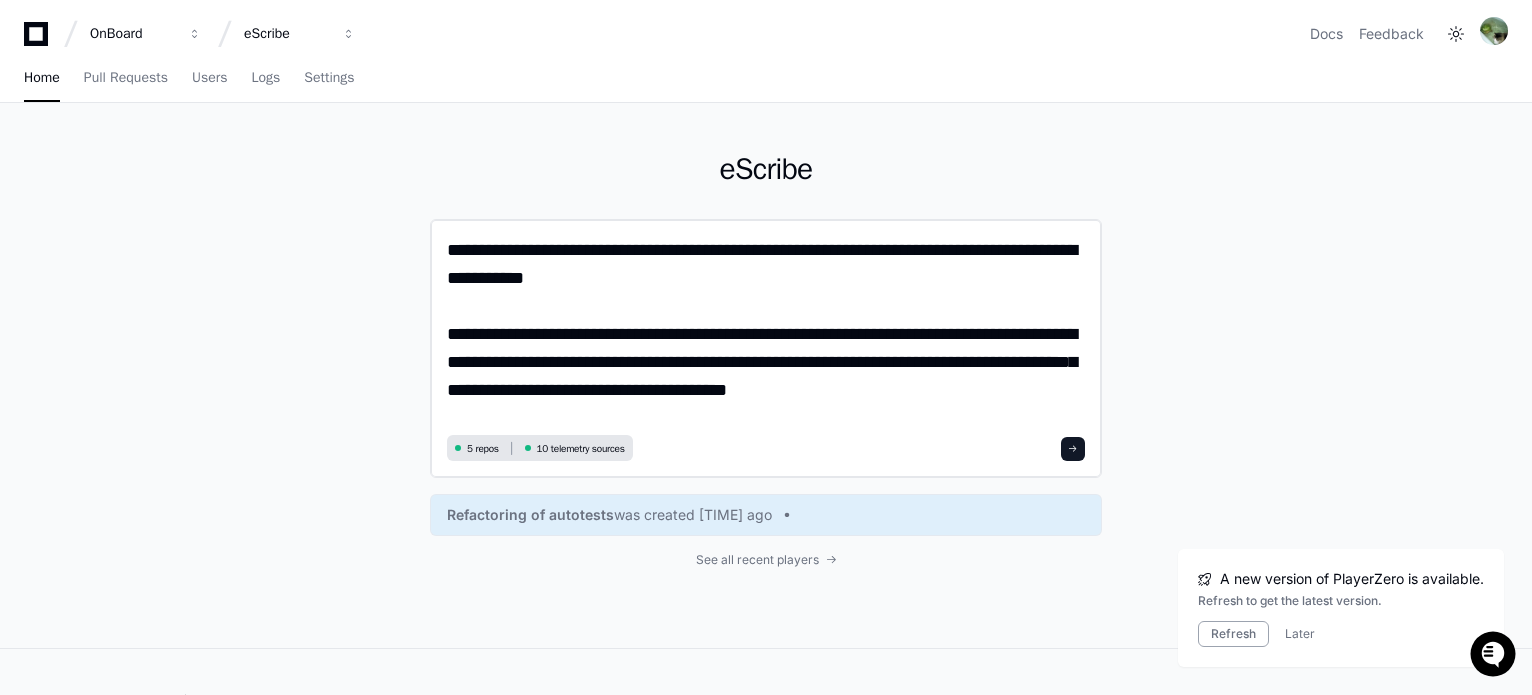 click on "**********" 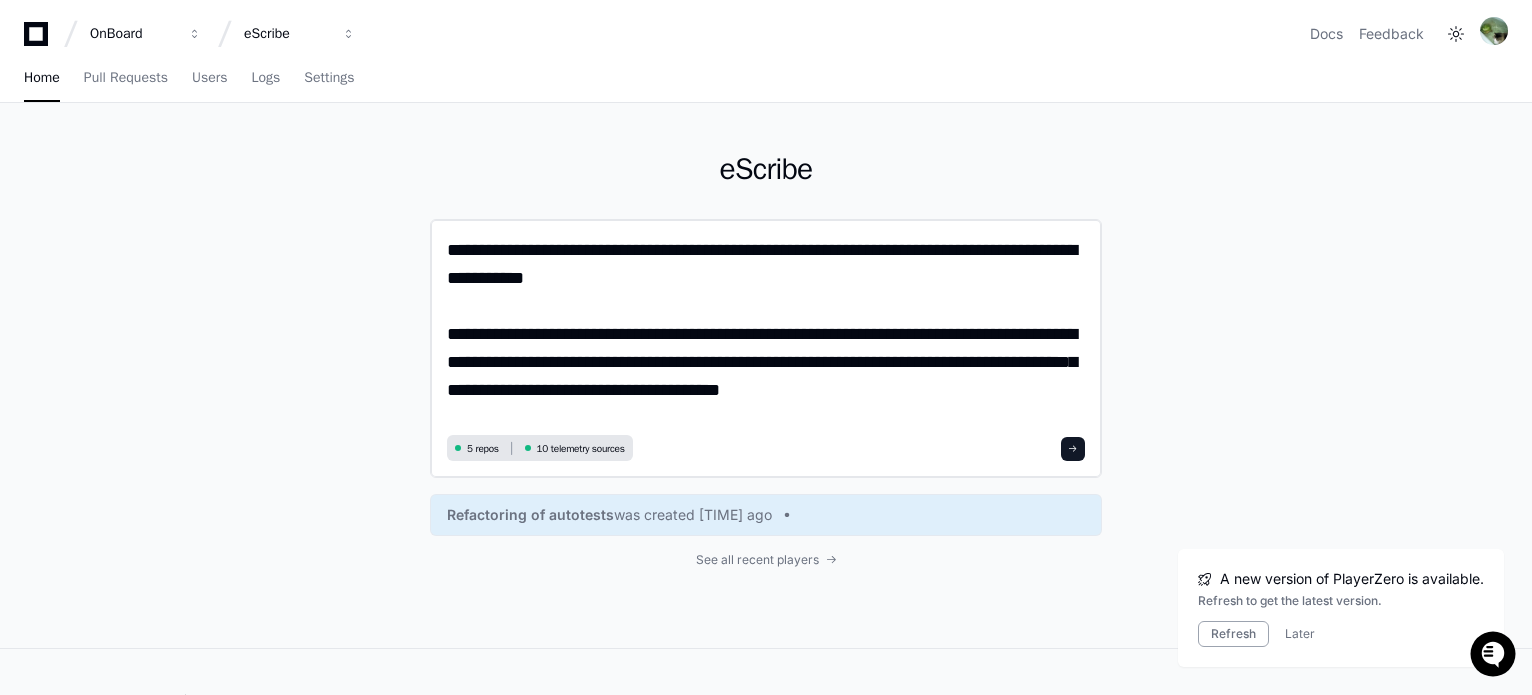 type on "**********" 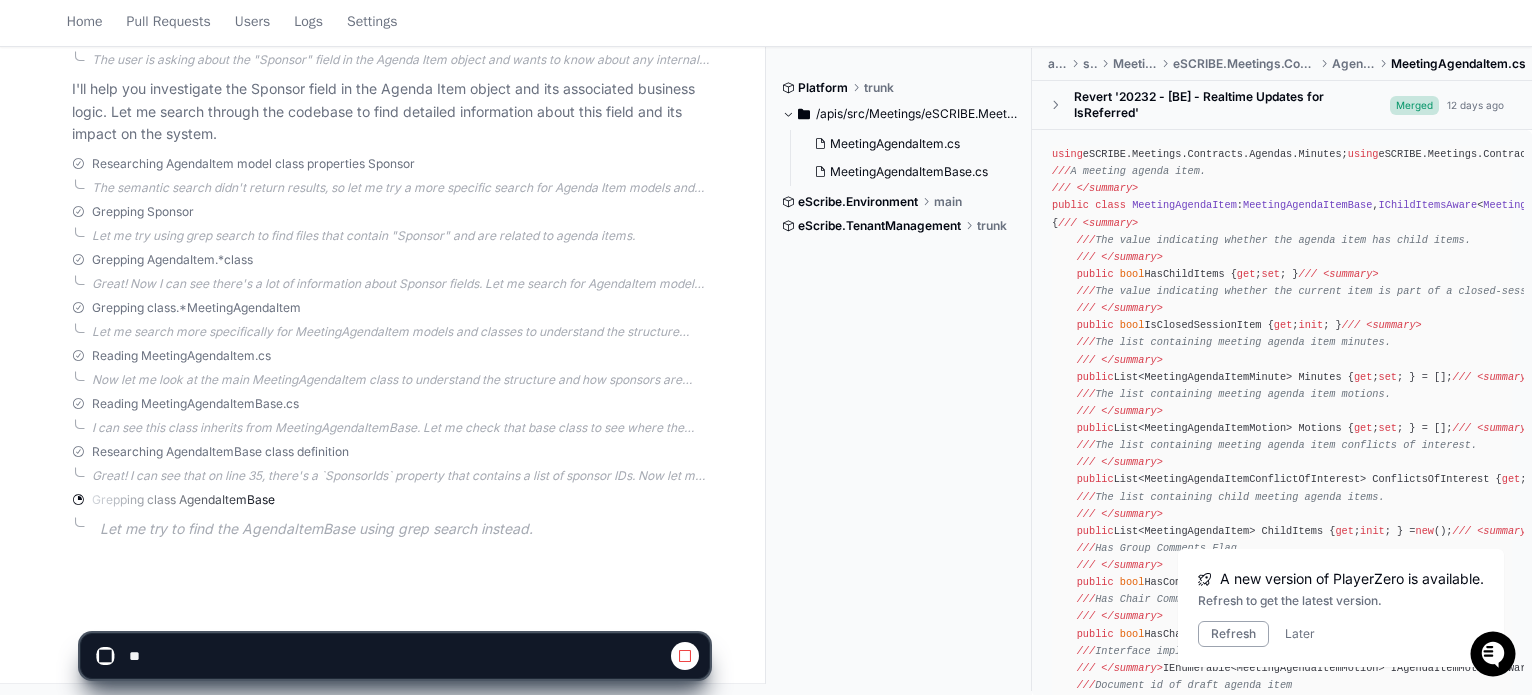 scroll, scrollTop: 516, scrollLeft: 0, axis: vertical 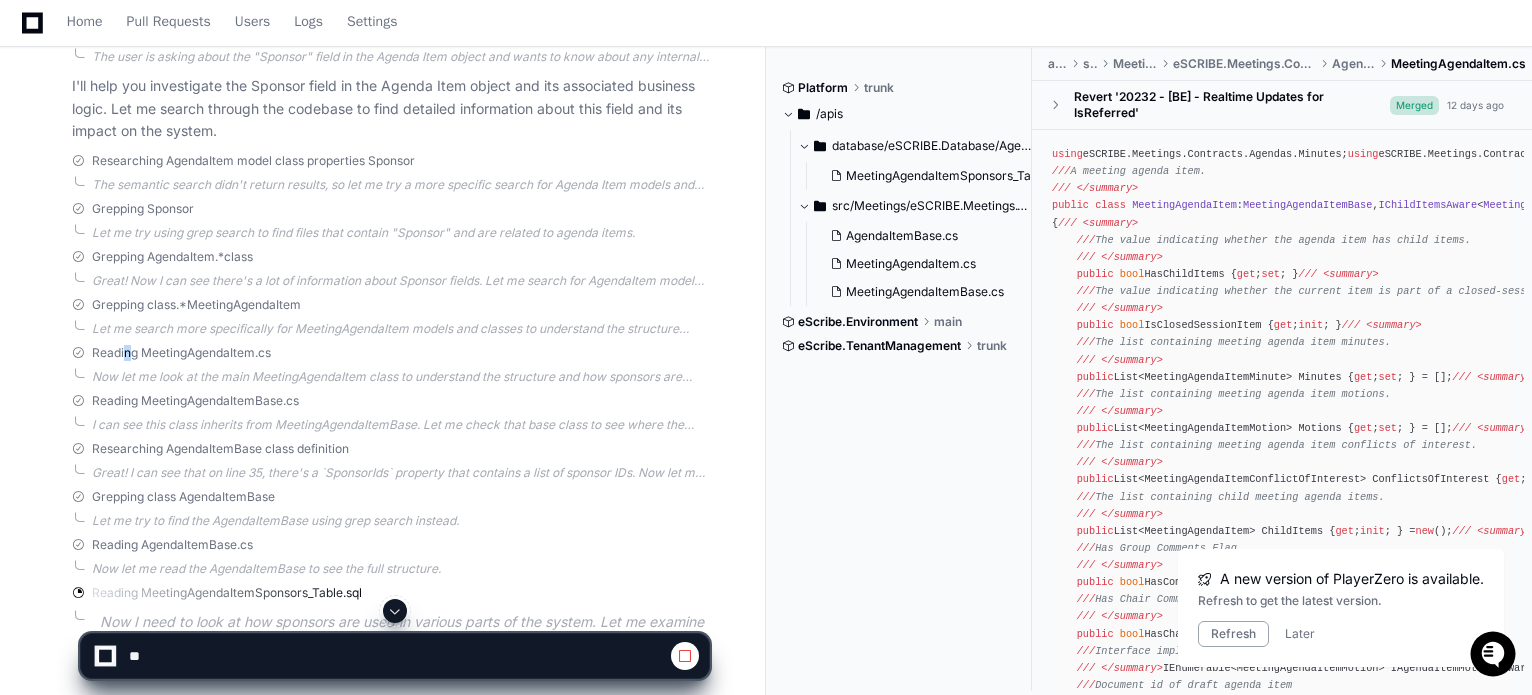 drag, startPoint x: 368, startPoint y: 252, endPoint x: 127, endPoint y: 358, distance: 263.28122 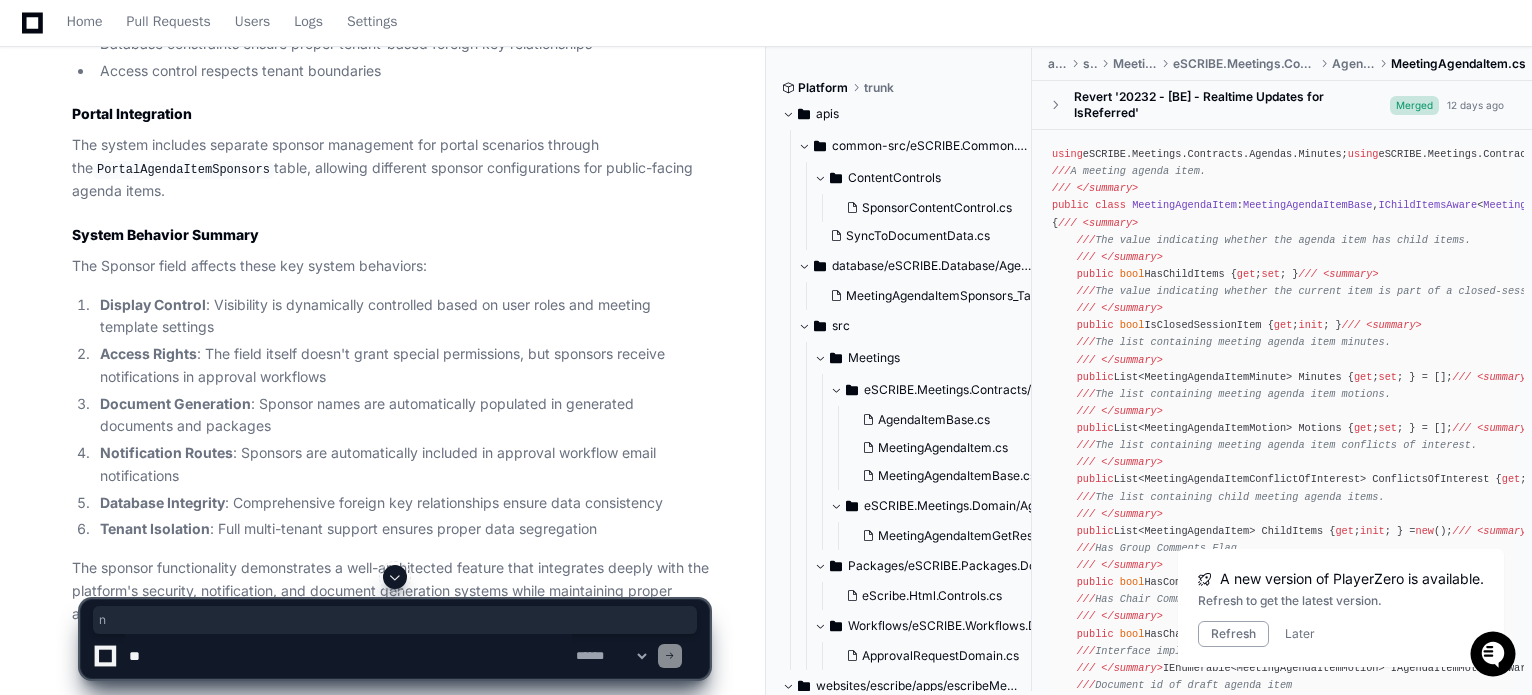scroll, scrollTop: 4052, scrollLeft: 0, axis: vertical 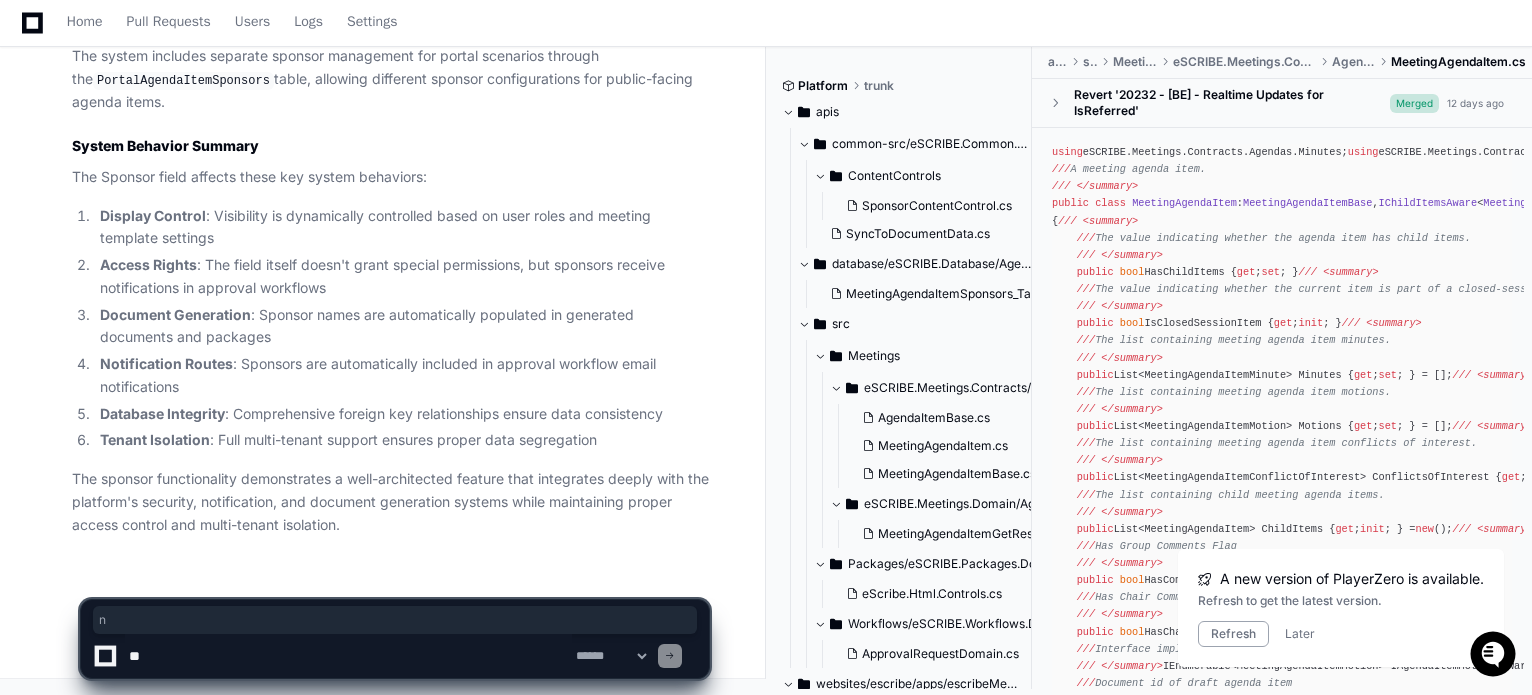 click 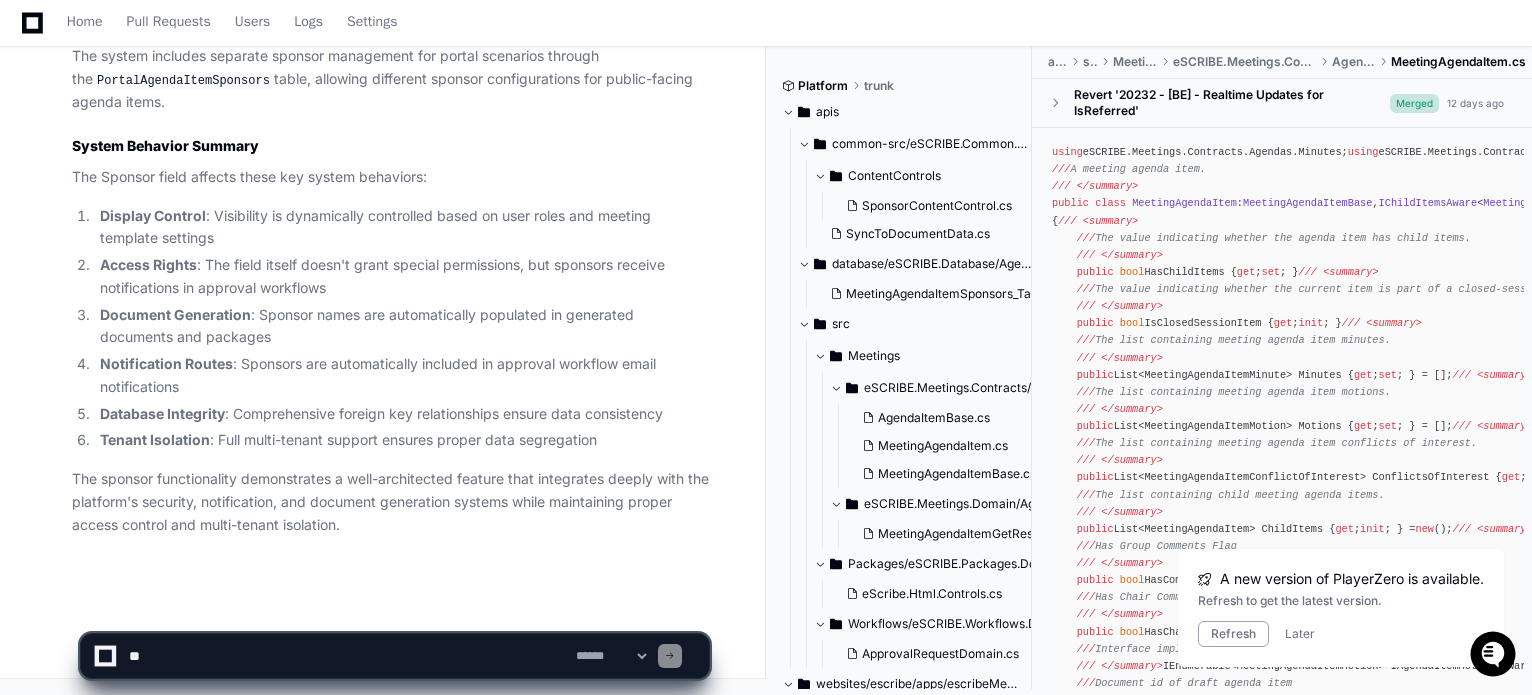 click 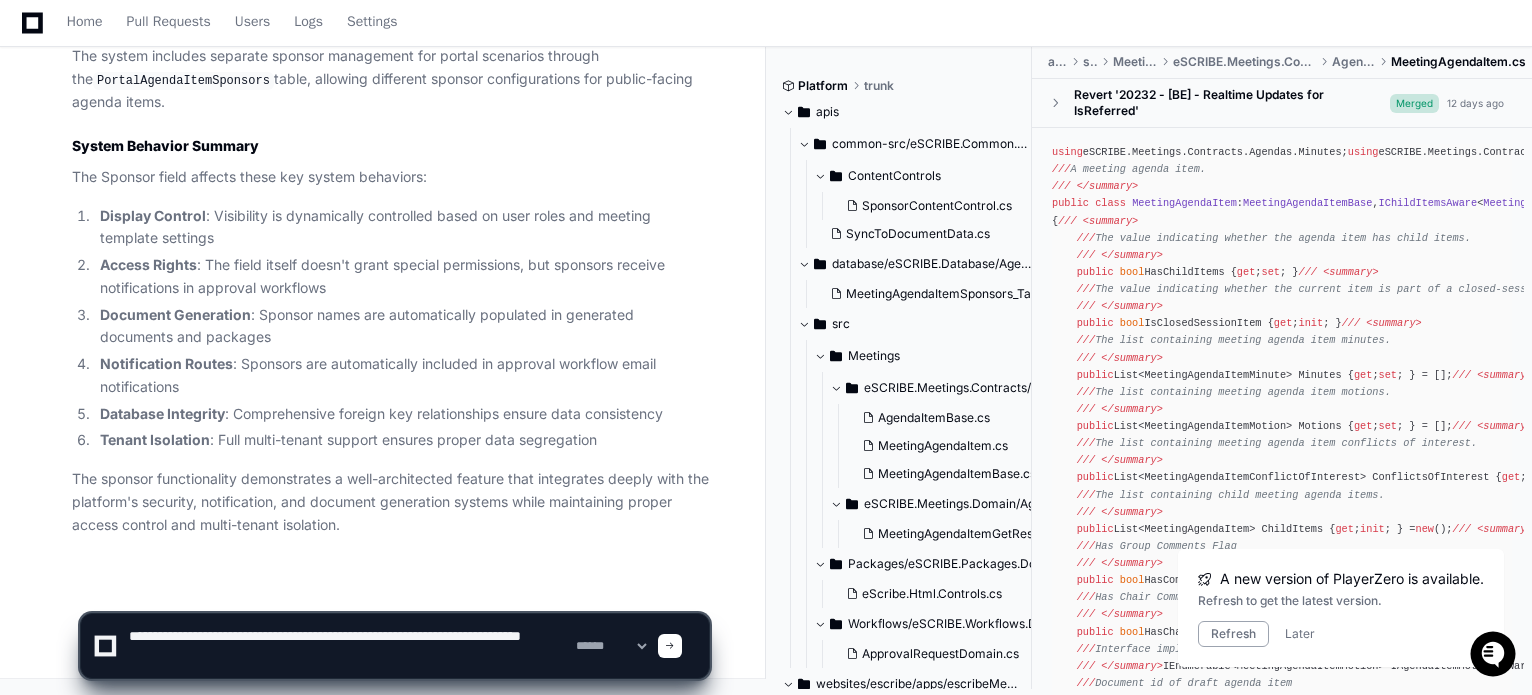 paste 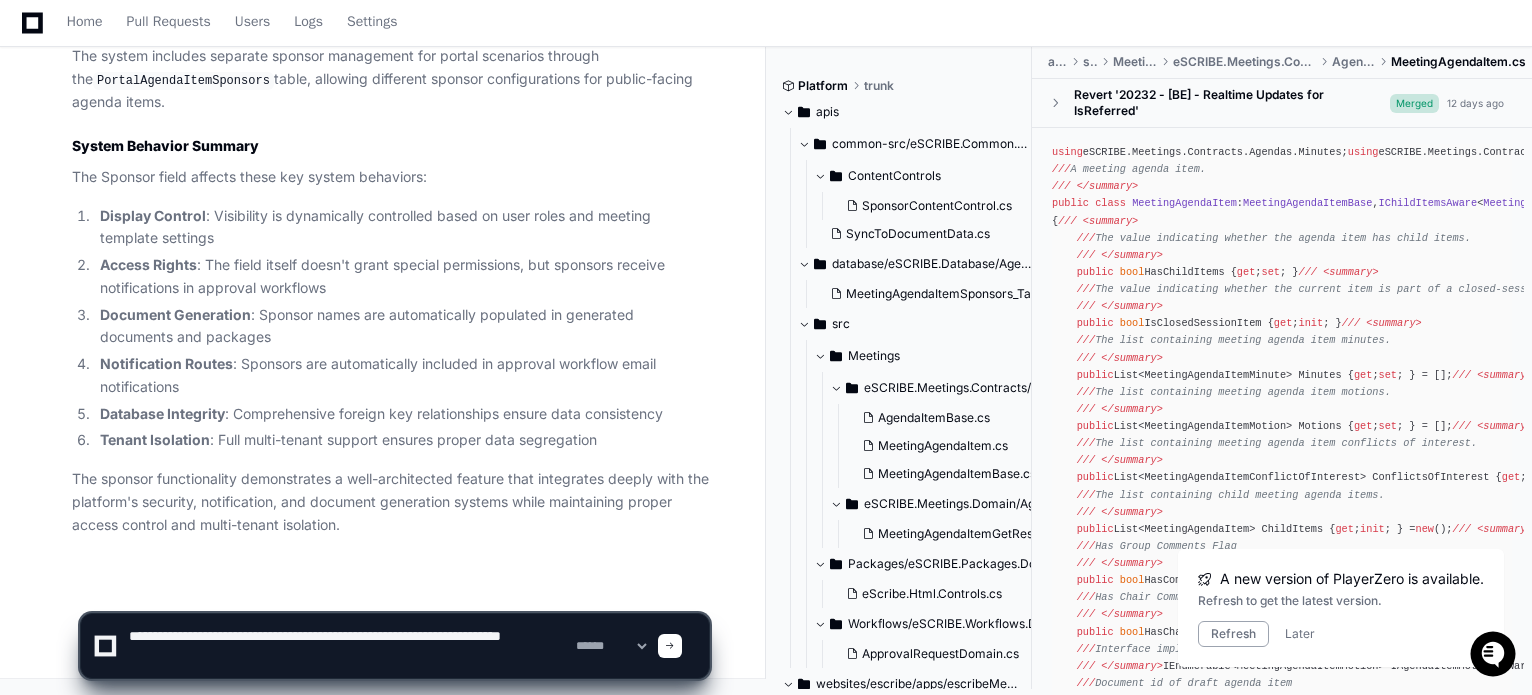 click 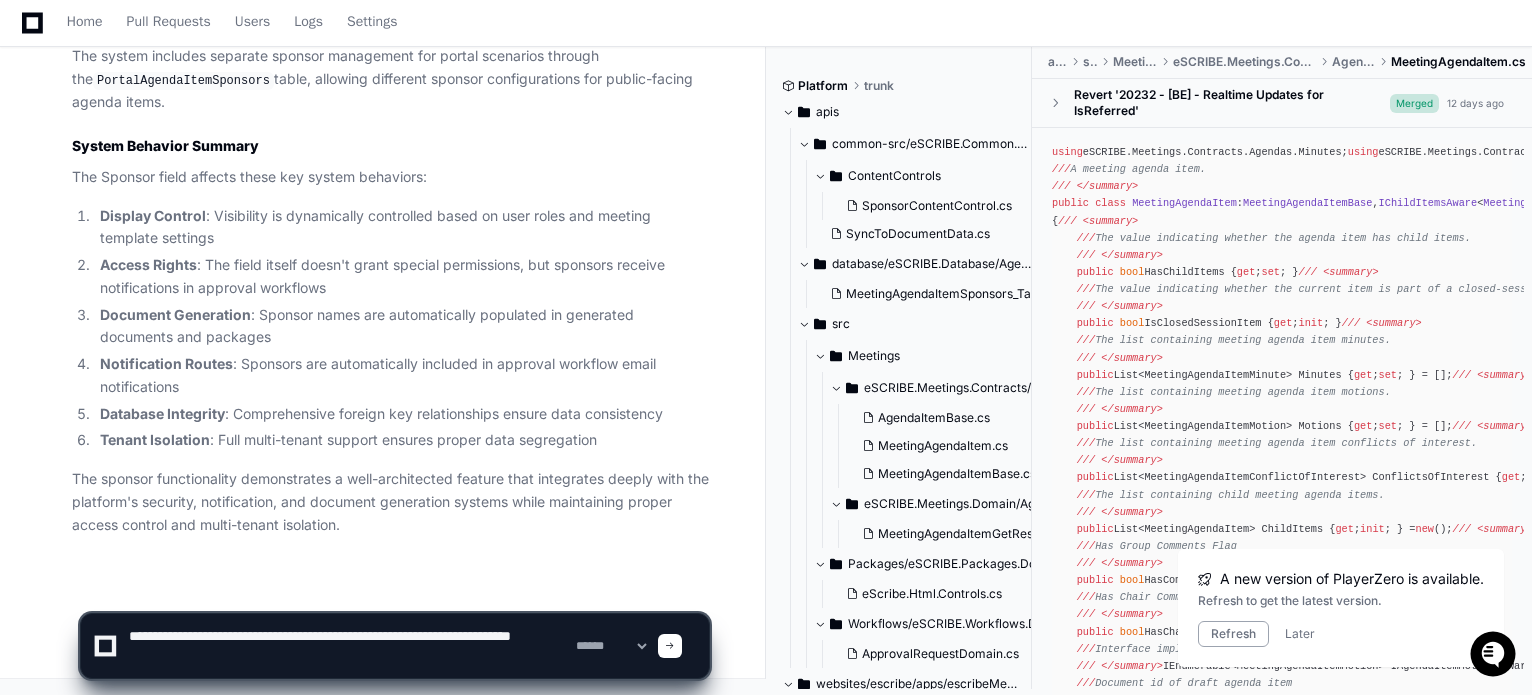 click 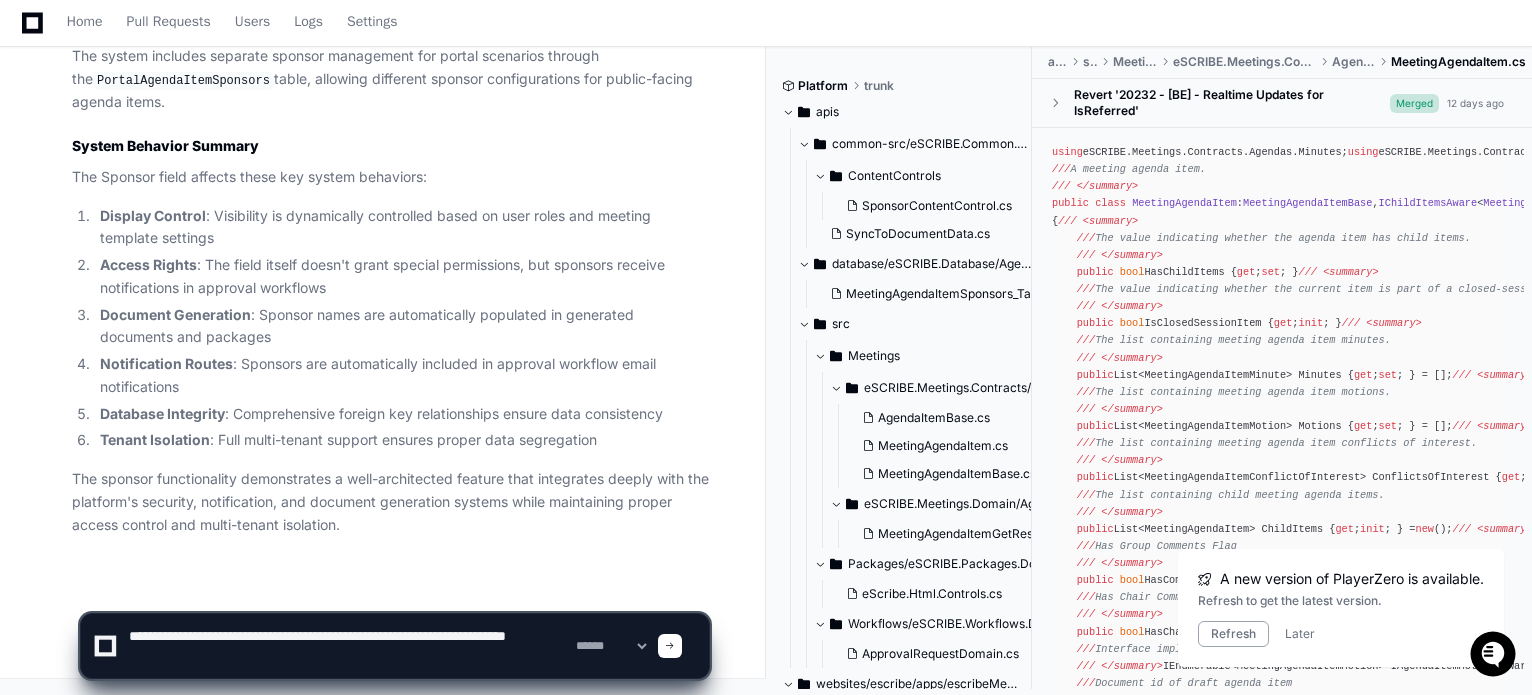 type on "**********" 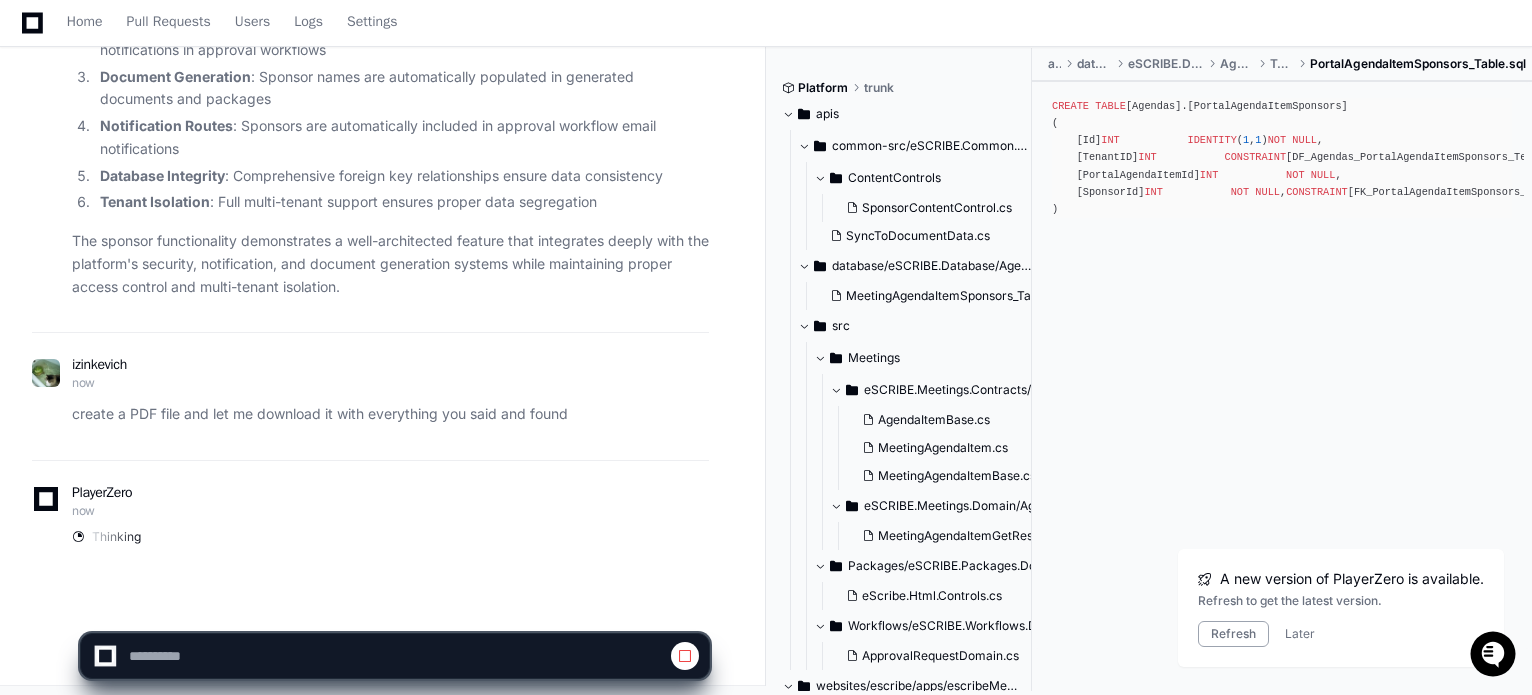 scroll, scrollTop: 4296, scrollLeft: 0, axis: vertical 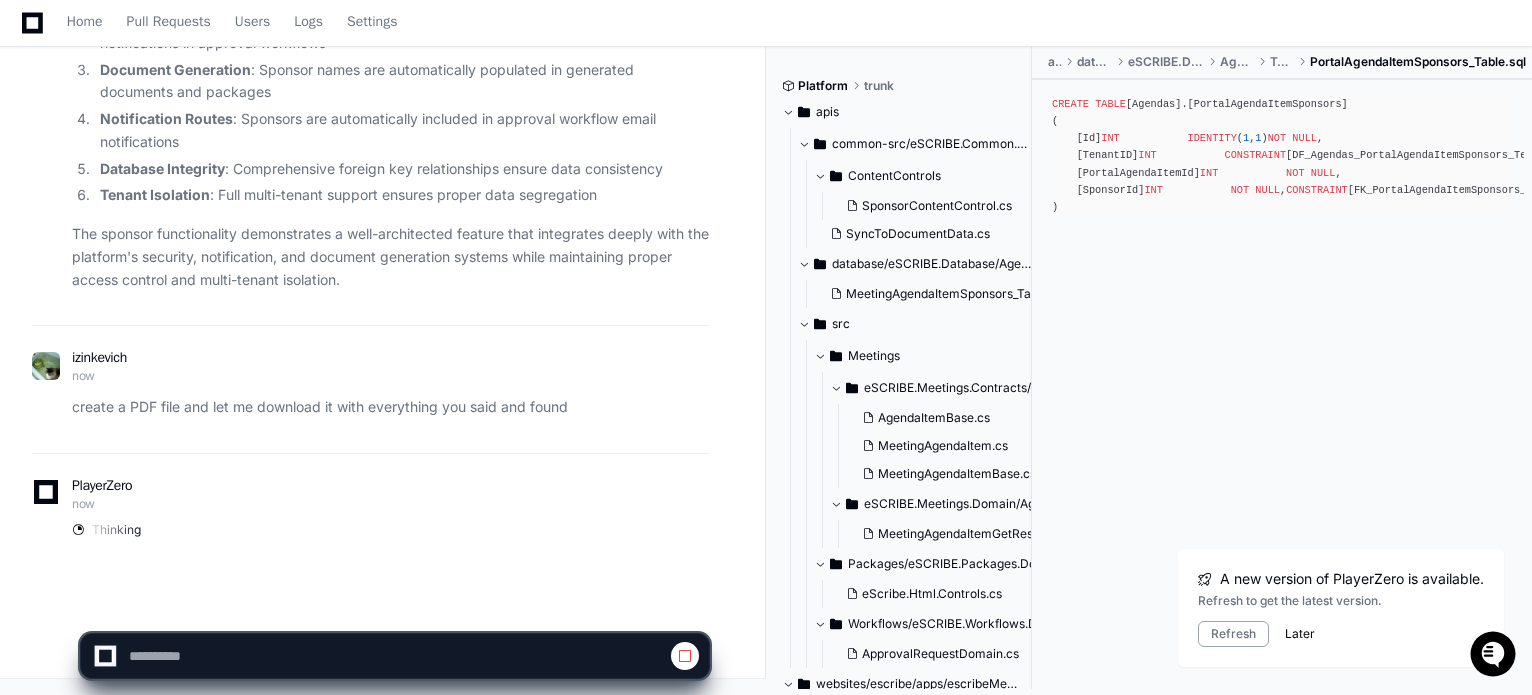click on "Later" at bounding box center [1300, 634] 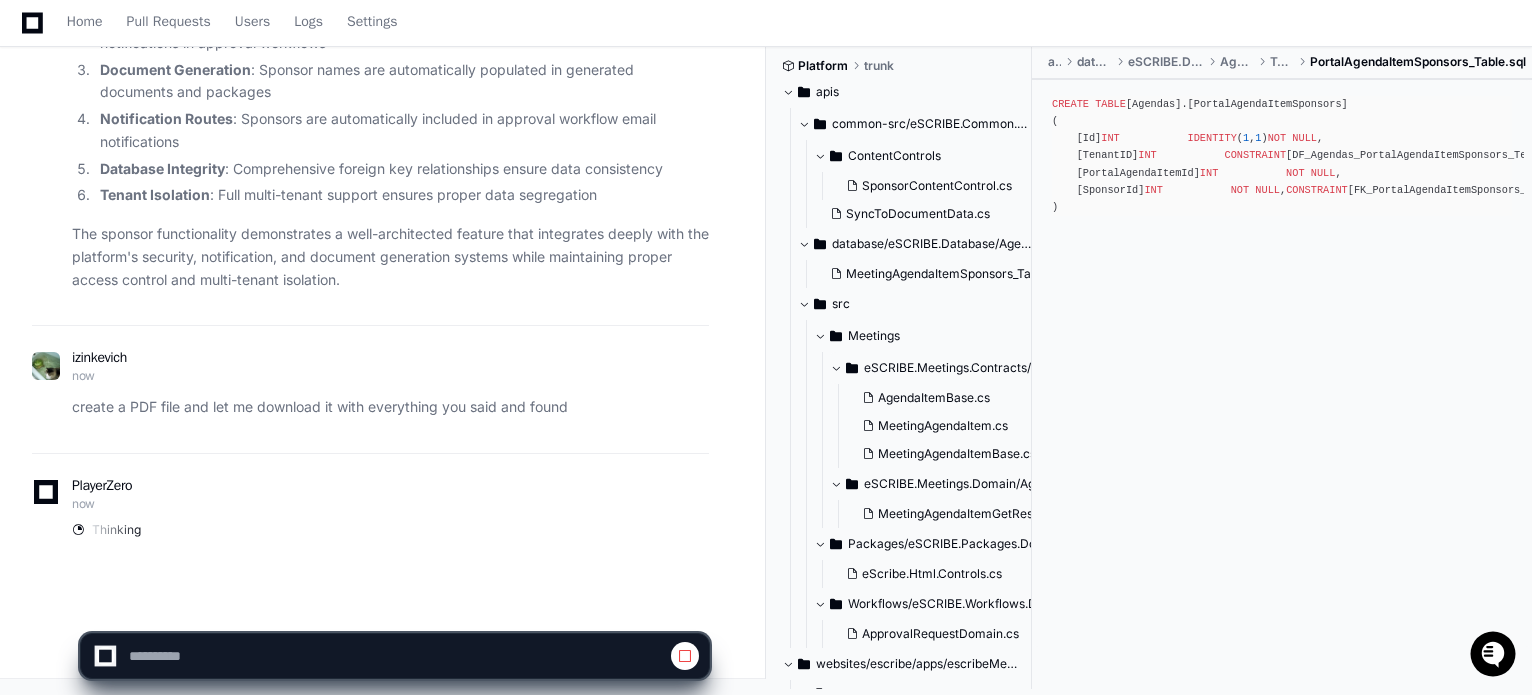 scroll, scrollTop: 0, scrollLeft: 0, axis: both 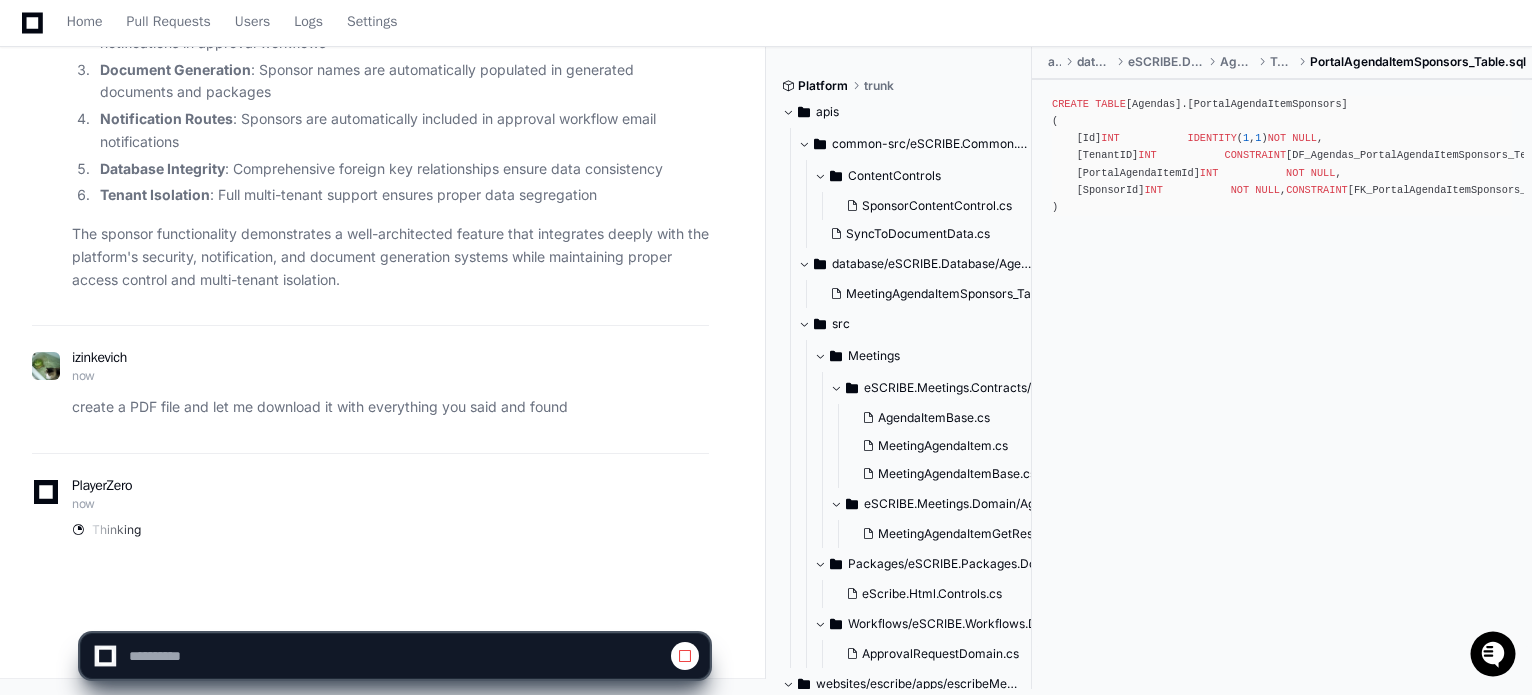 drag, startPoint x: 325, startPoint y: 226, endPoint x: 281, endPoint y: 227, distance: 44.011364 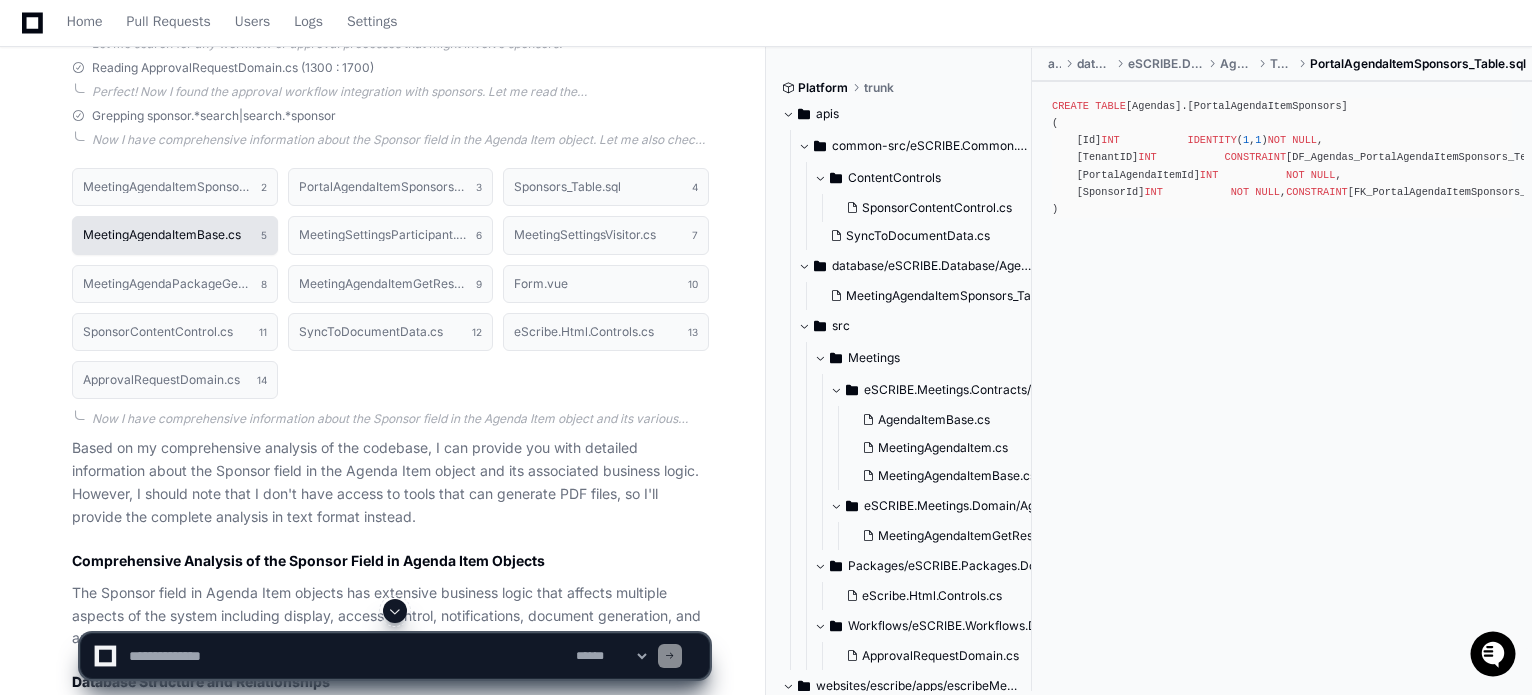 scroll, scrollTop: 1512, scrollLeft: 0, axis: vertical 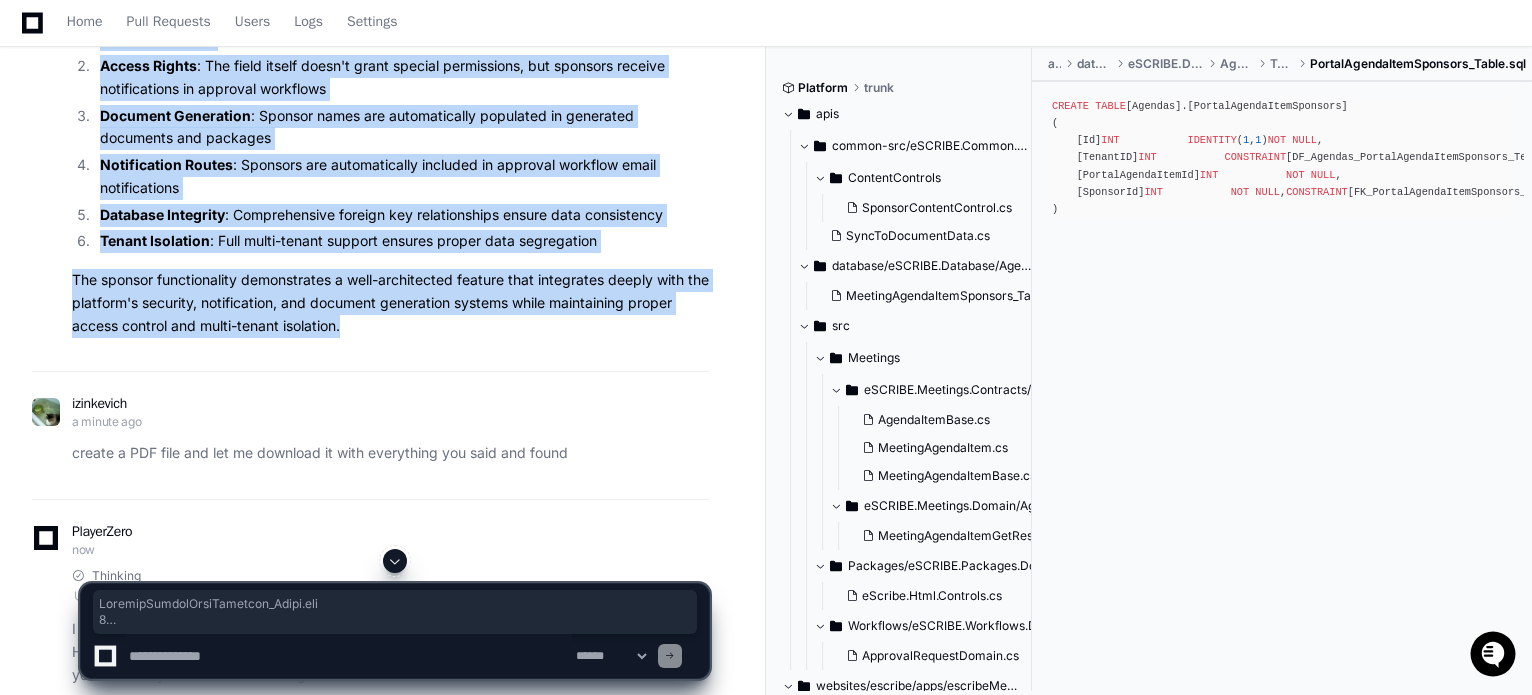 drag, startPoint x: 60, startPoint y: 179, endPoint x: 366, endPoint y: 338, distance: 344.84344 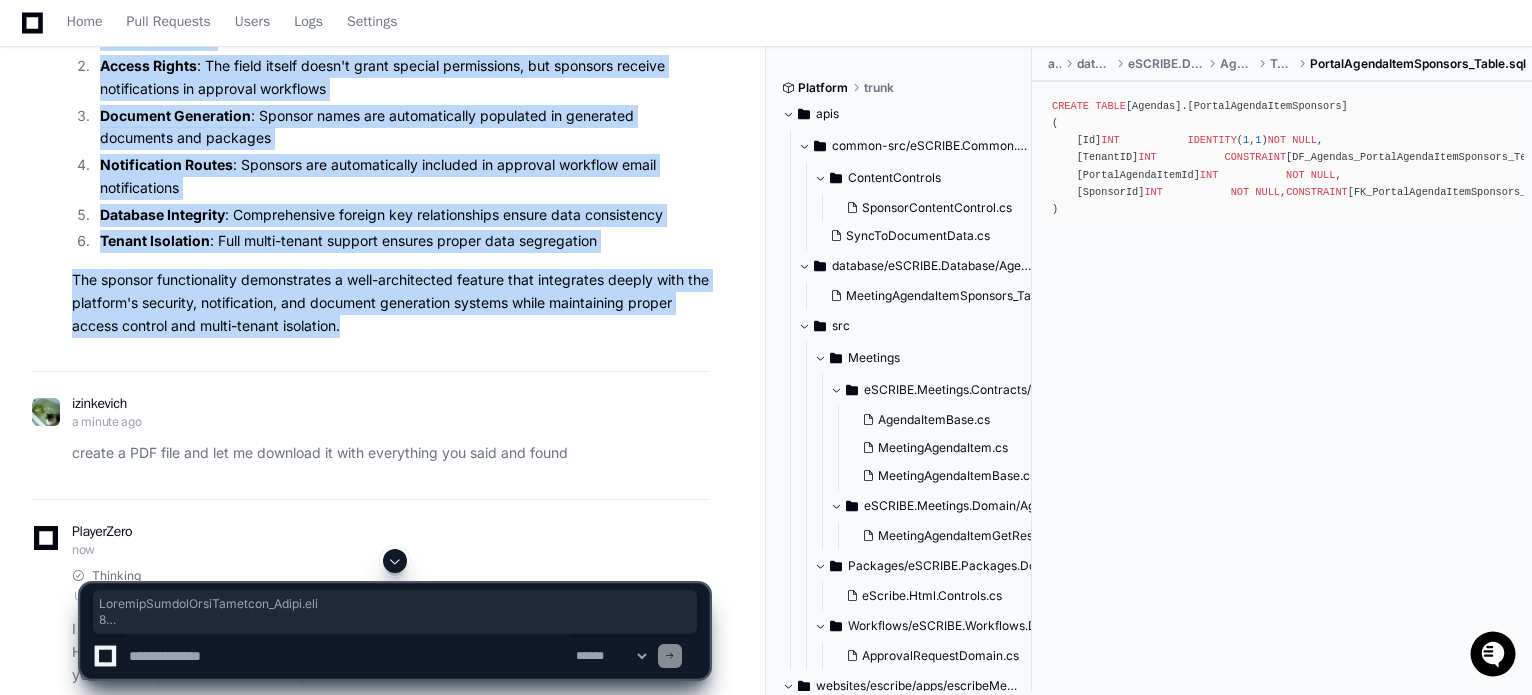 copy on "MeetingAgendaItemSponsors_Table.sql 2 PortalAgendaItemSponsors_Table.sql 3 Sponsors_Table.sql 4 MeetingAgendaItemBase.cs 5 MeetingSettingsParticipant.cs 6 MeetingSettingsVisitor.cs 7 MeetingAgendaPackageGeneralOption.cs 8 MeetingAgendaItemGetRestrictedAccessDecorator.cs 9 Form.vue 10 SponsorContentControl.cs 11 SyncToDocumentData.cs 12 eScribe.Html.Controls.cs 13 ApprovalRequestDomain.cs 14  Now I have comprehensive information about the Sponsor field in the Agenda Item object and its various business logic integrations. Let me compile all this information into a detailed analysis.
However, I should note that the user asked me to generate a PDF file with the answer, but I don't have access to tools that can create PDF files. I'll need to inform them about this limitation while providing the comprehensive analysis.
Based on my research, I can provide a detailed analysis of the Sponsor field business logic including:
1. Database structure and relationships
2. Access control and visibility restrictions
3. Doc..." 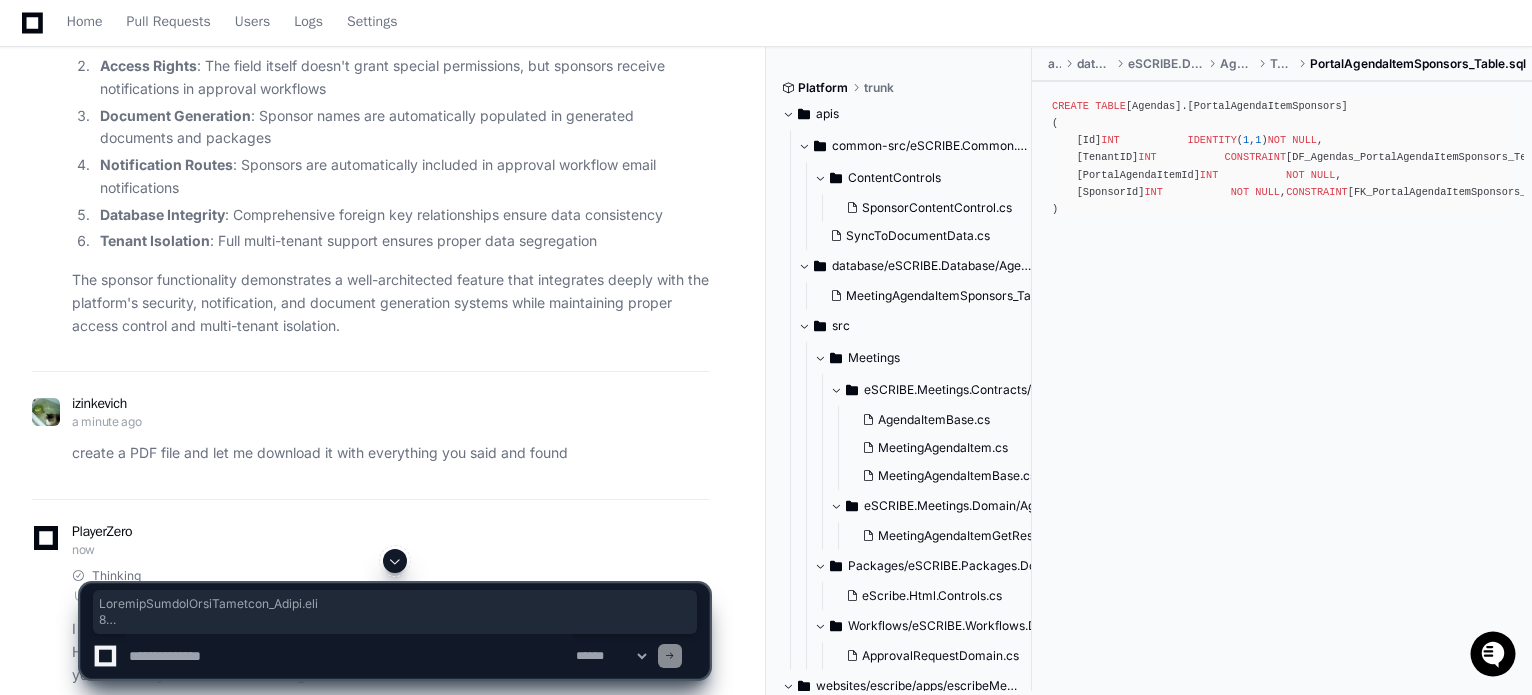 click on "izinkevich a minute ago create a PDF file and let me download it with everything you said and found" 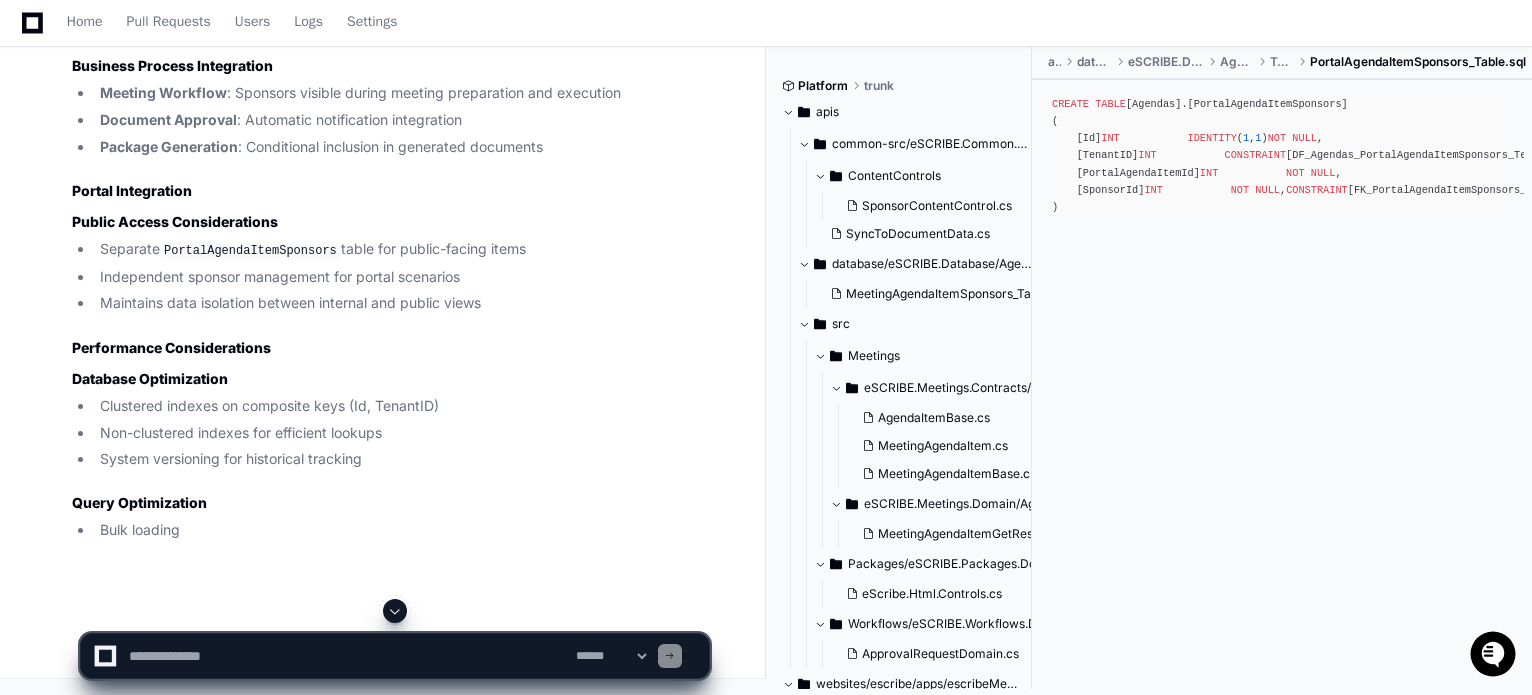 scroll, scrollTop: 9412, scrollLeft: 0, axis: vertical 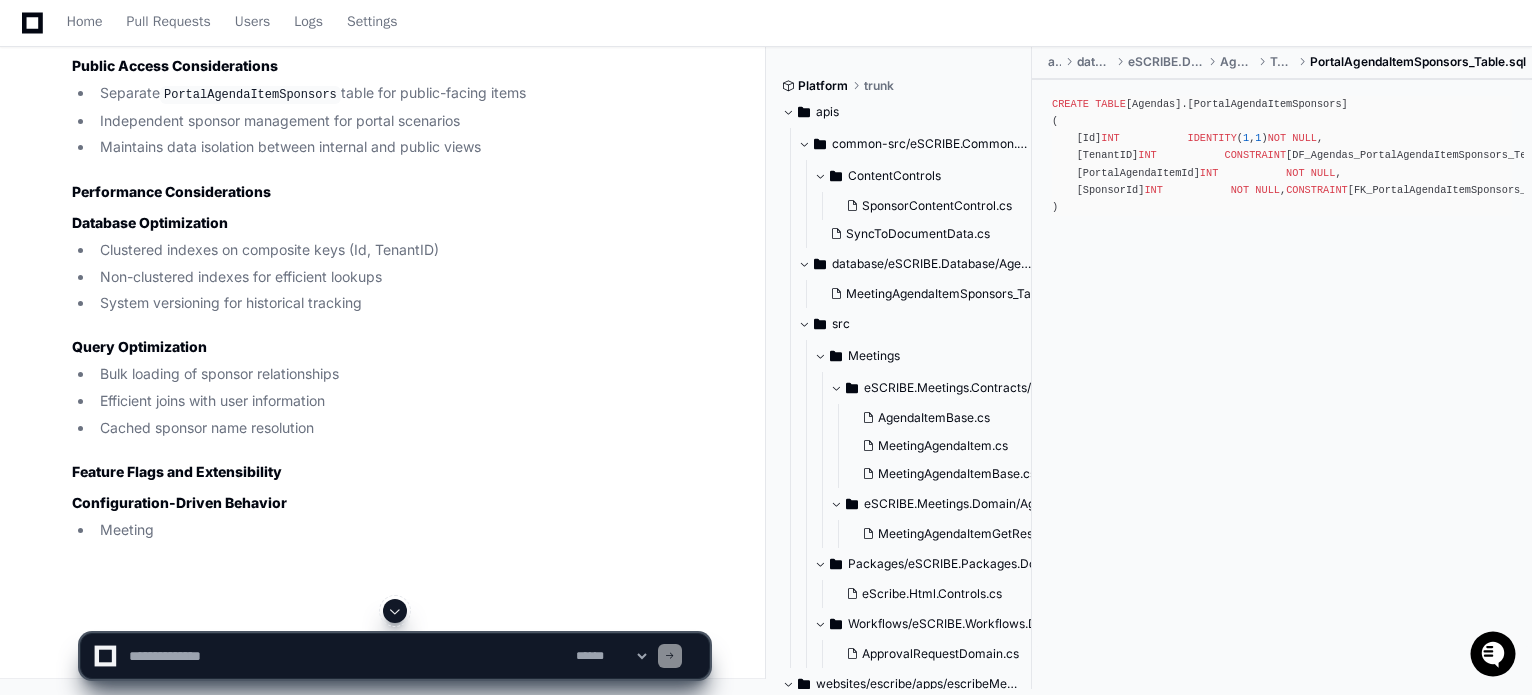 click 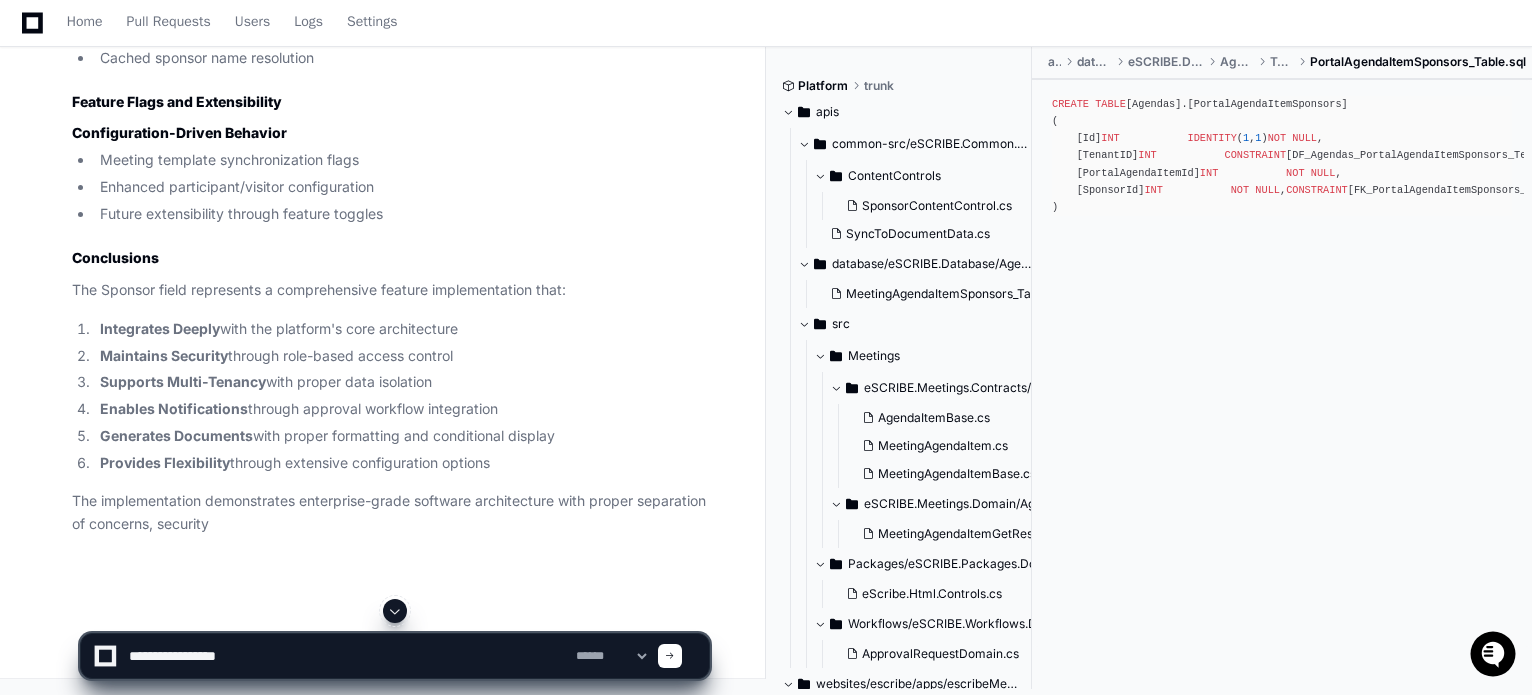 type on "**********" 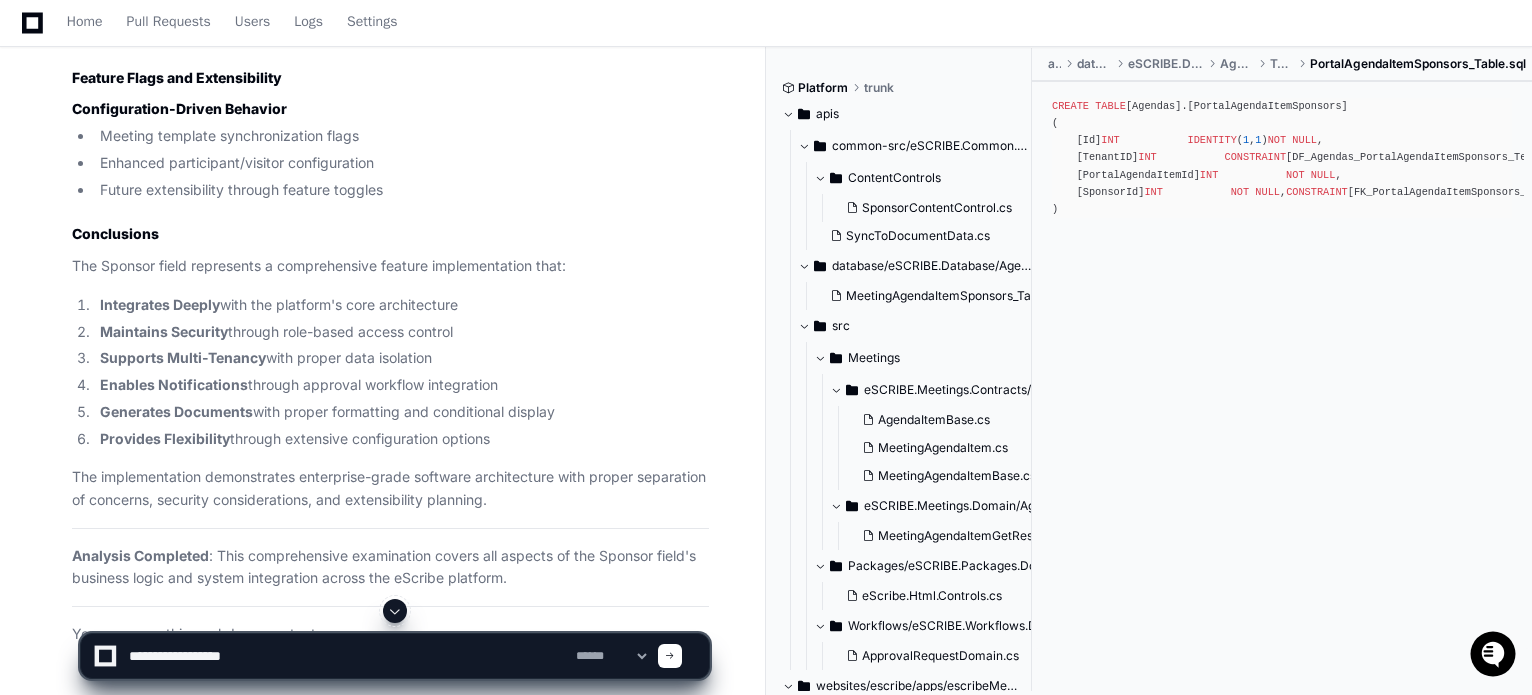 type 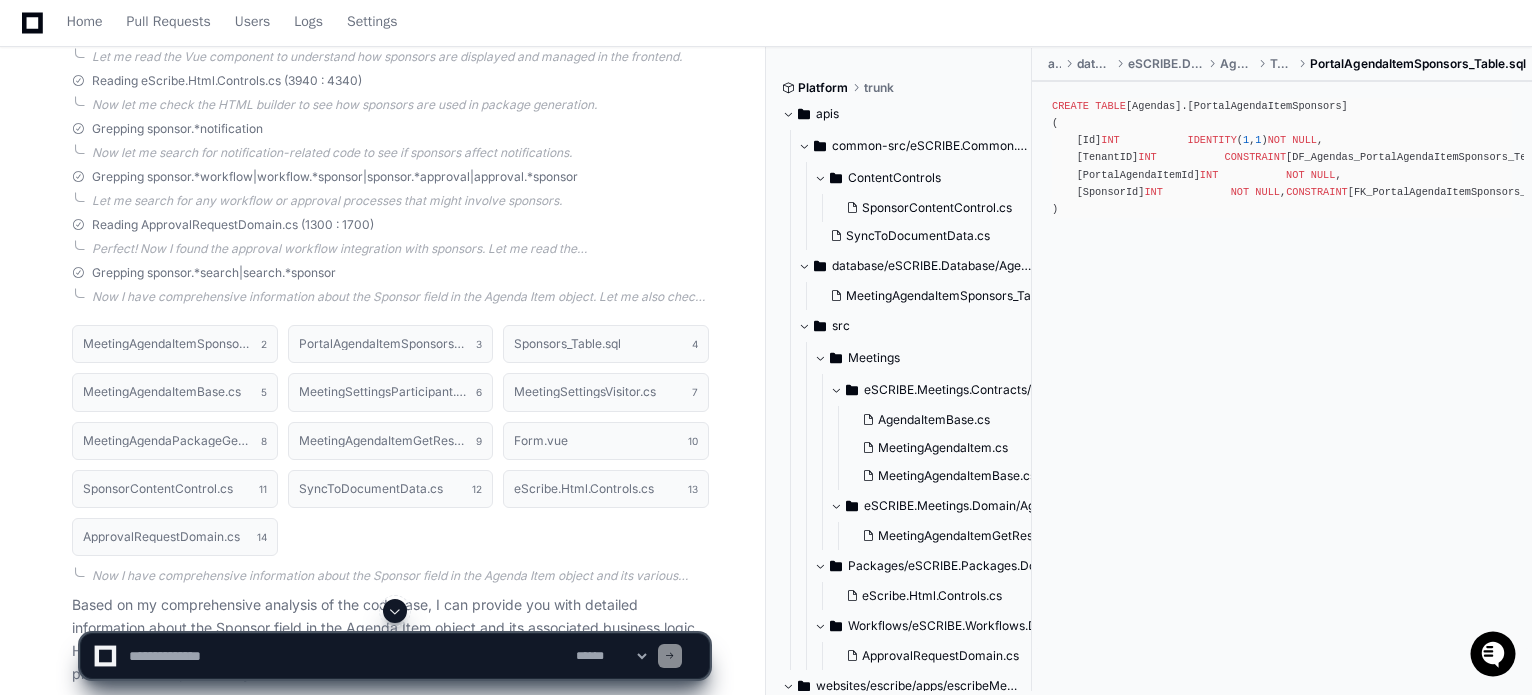 scroll, scrollTop: 1612, scrollLeft: 0, axis: vertical 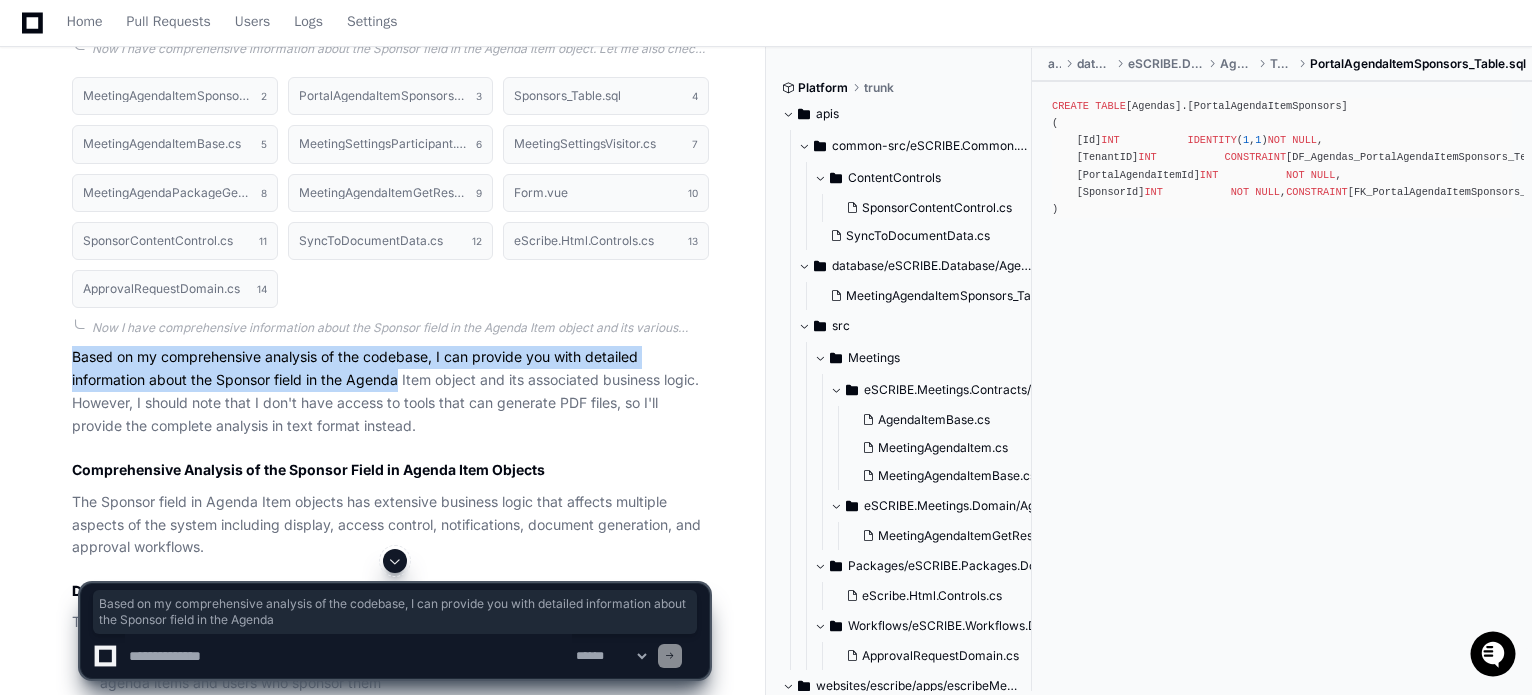 drag, startPoint x: 68, startPoint y: 355, endPoint x: 398, endPoint y: 387, distance: 331.54788 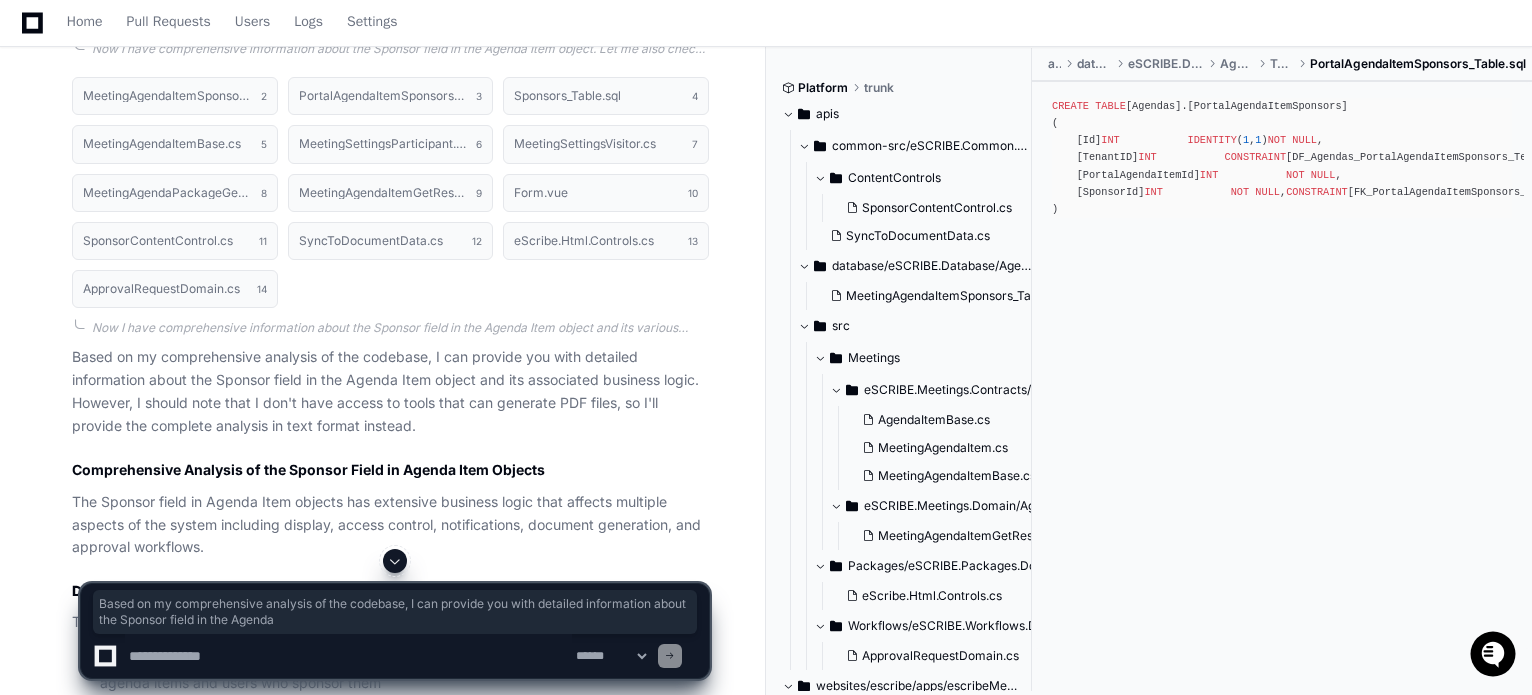 click on "Based on my comprehensive analysis of the codebase, I can provide you with detailed information about the Sponsor field in the Agenda Item object and its associated business logic. However, I should note that I don't have access to tools that can generate PDF files, so I'll provide the complete analysis in text format instead.
Comprehensive Analysis of the Sponsor Field in Agenda Item Objects
The Sponsor field in Agenda Item objects has extensive business logic that affects multiple aspects of the system including display, access control, notifications, document generation, and approval workflows.
Database Structure and Relationships
The sponsor functionality is implemented through dedicated database tables:
MeetingAgendaItemSponsors  table 2  stores the many-to-many relationship between agenda items and users who sponsor them
PortalAgendaItemSponsors  table 3  handles sponsor relationships for portal agenda items
DocumentSponsors  table 4  manages document-level sponsorship
SponsorIds 5 ." 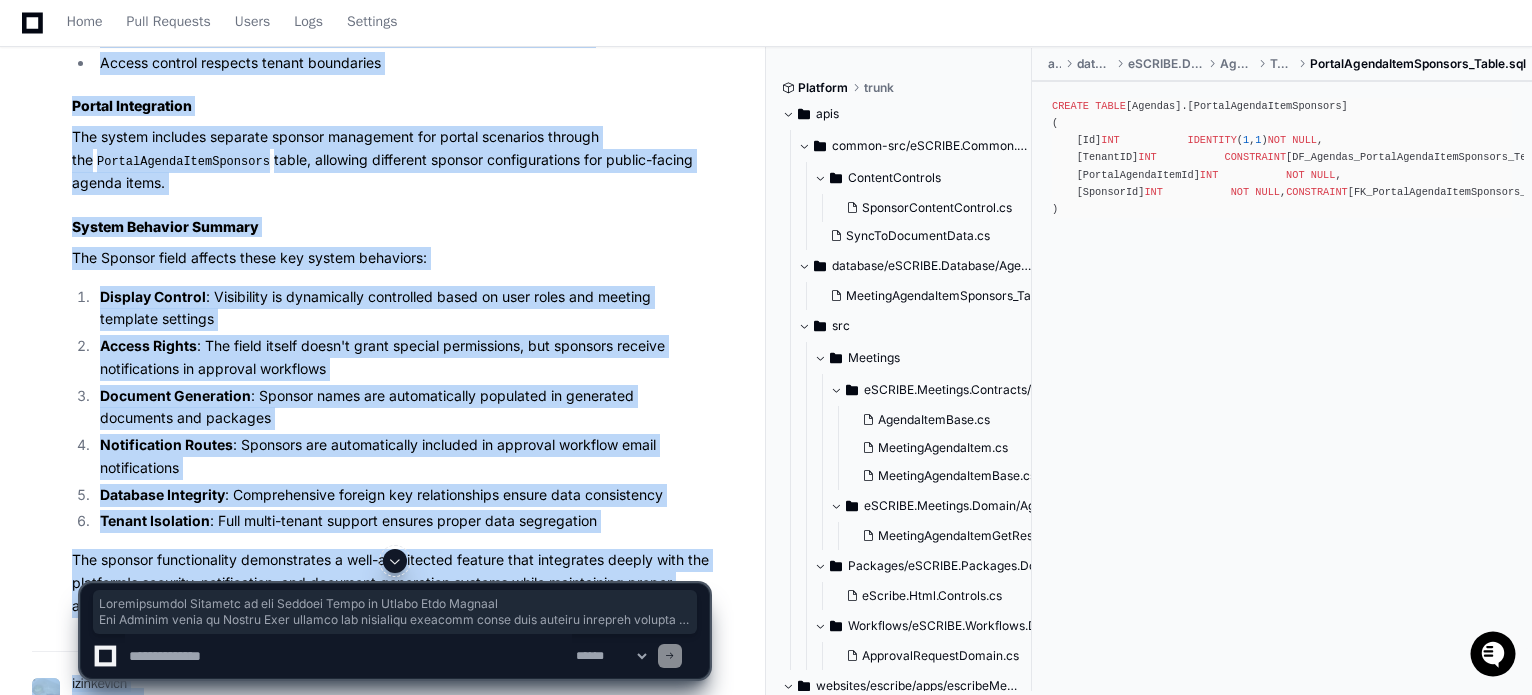 scroll, scrollTop: 4336, scrollLeft: 0, axis: vertical 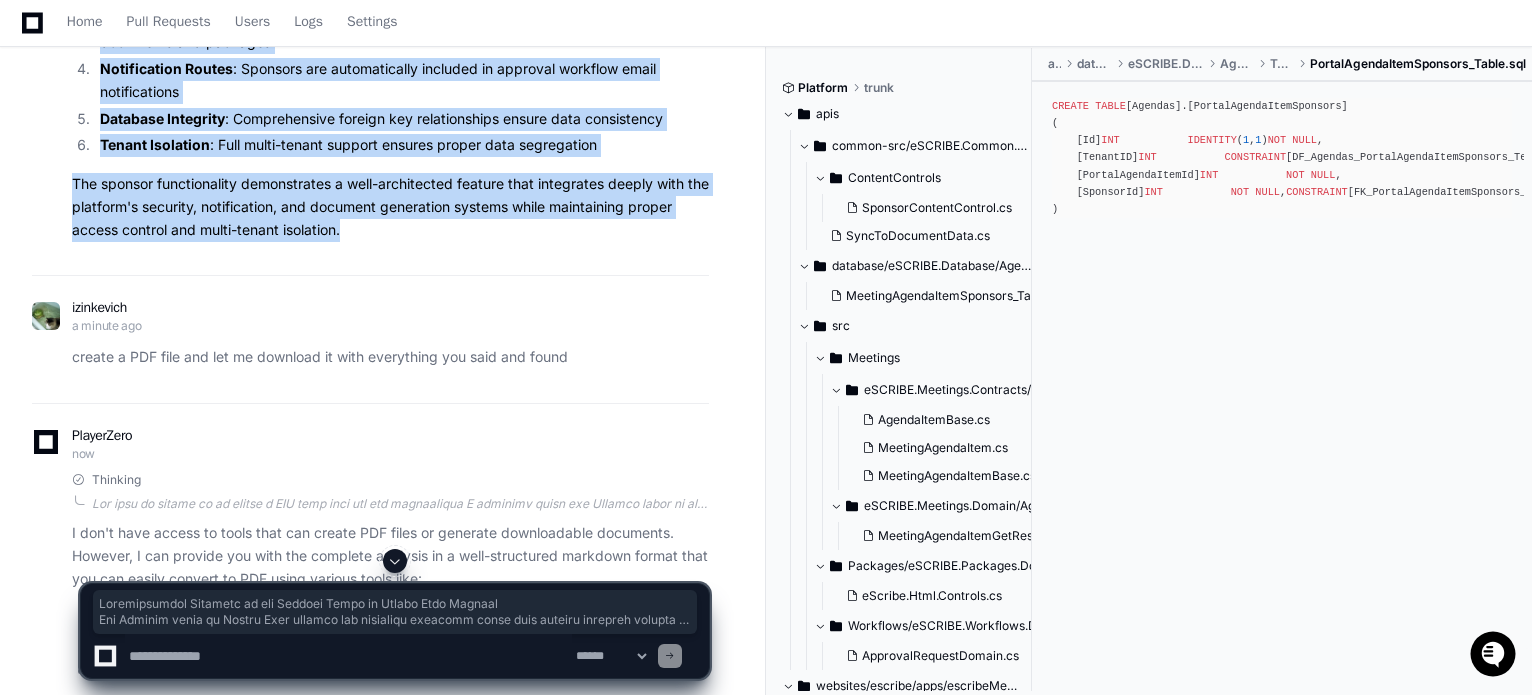 drag, startPoint x: 76, startPoint y: 463, endPoint x: 365, endPoint y: 236, distance: 367.4915 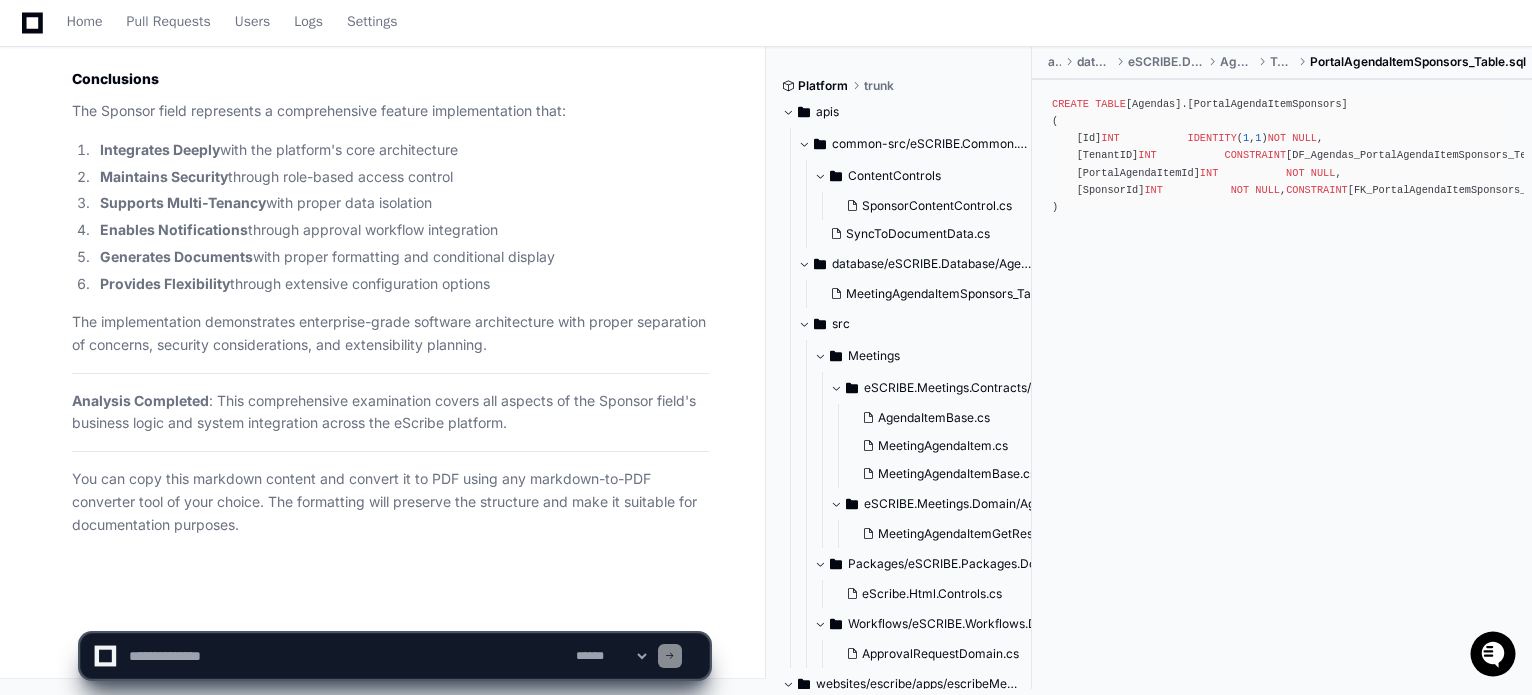scroll, scrollTop: 10117, scrollLeft: 0, axis: vertical 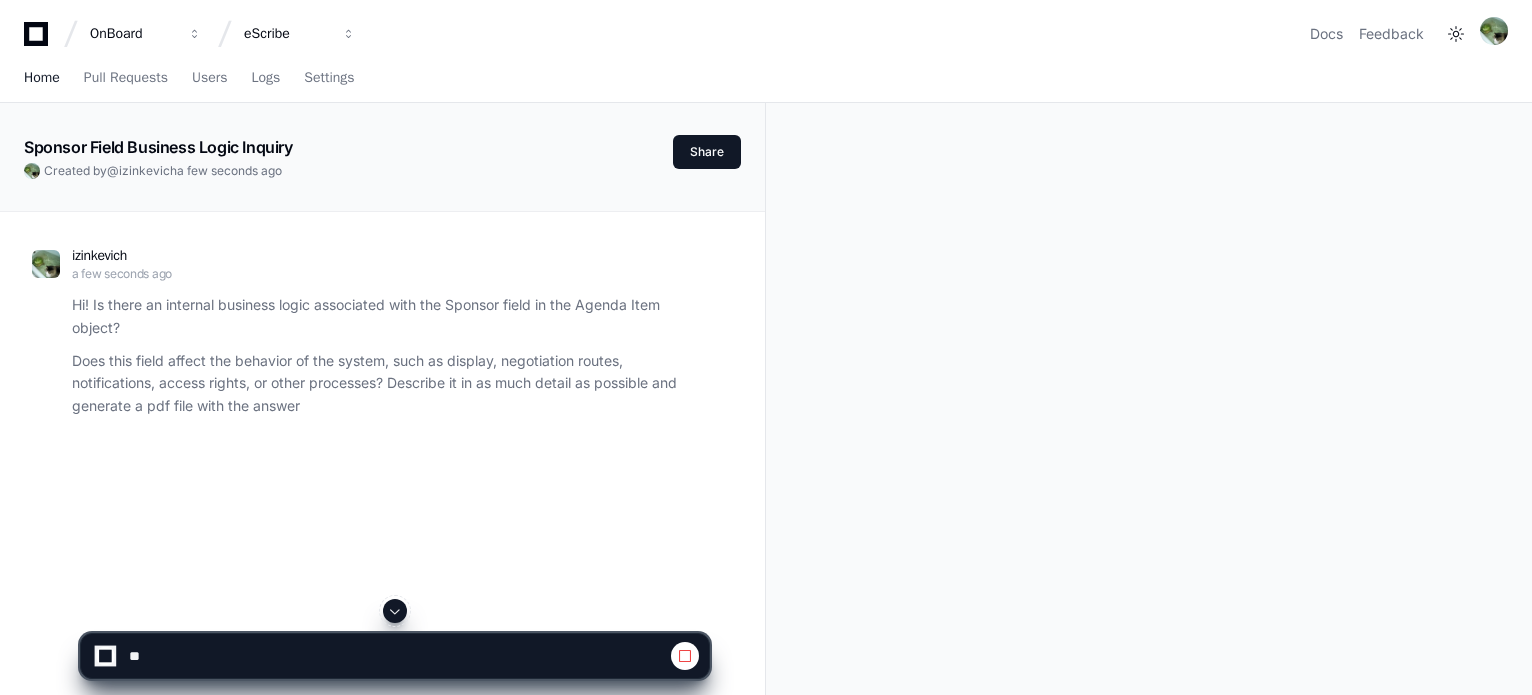 click on "Home" at bounding box center (42, 79) 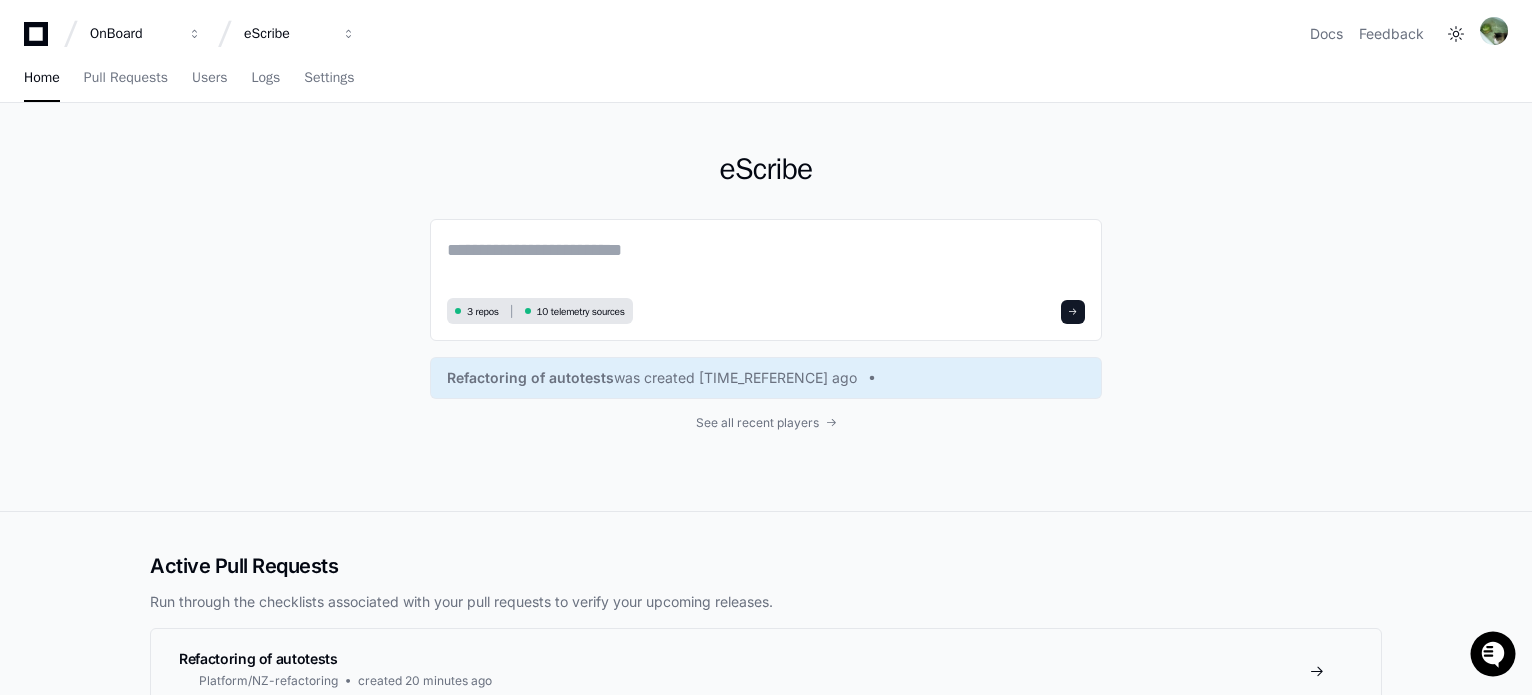 scroll, scrollTop: 0, scrollLeft: 0, axis: both 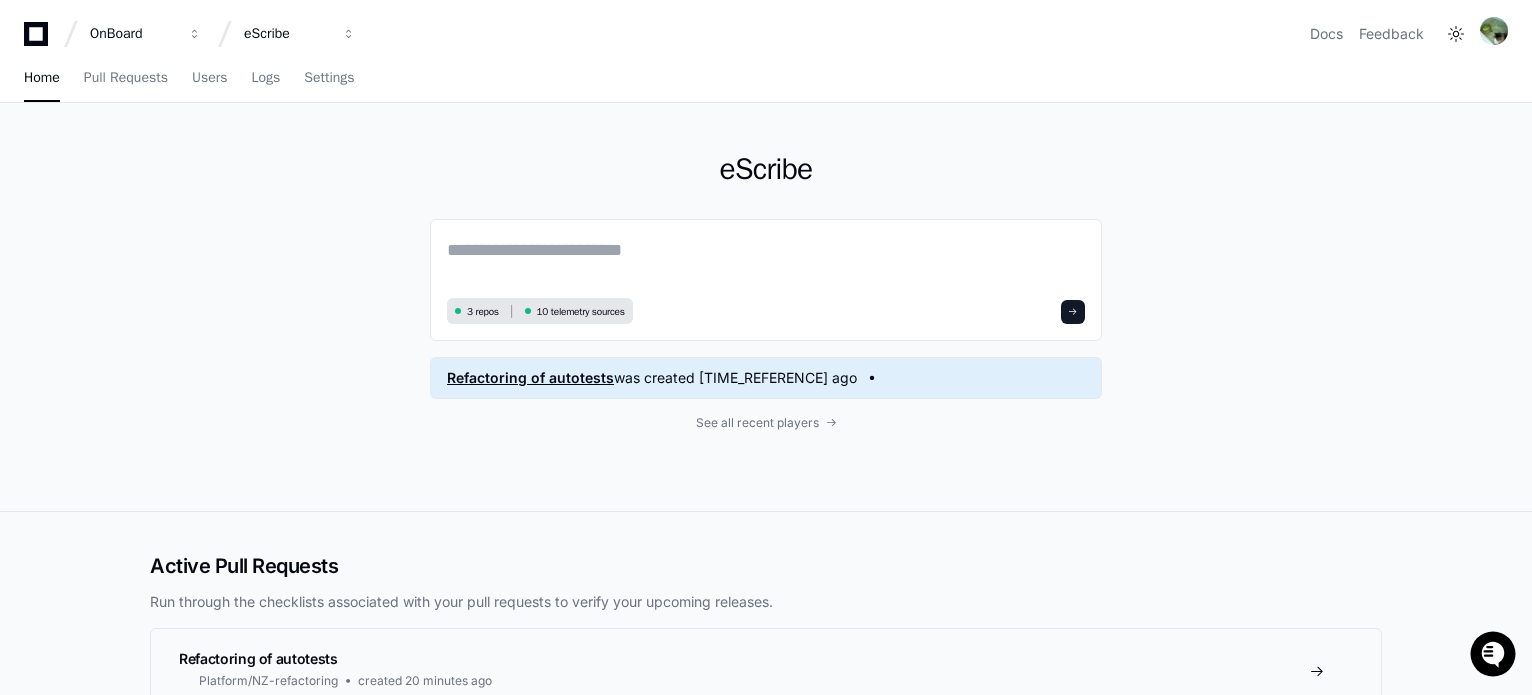 click on "Refactoring of autotests" 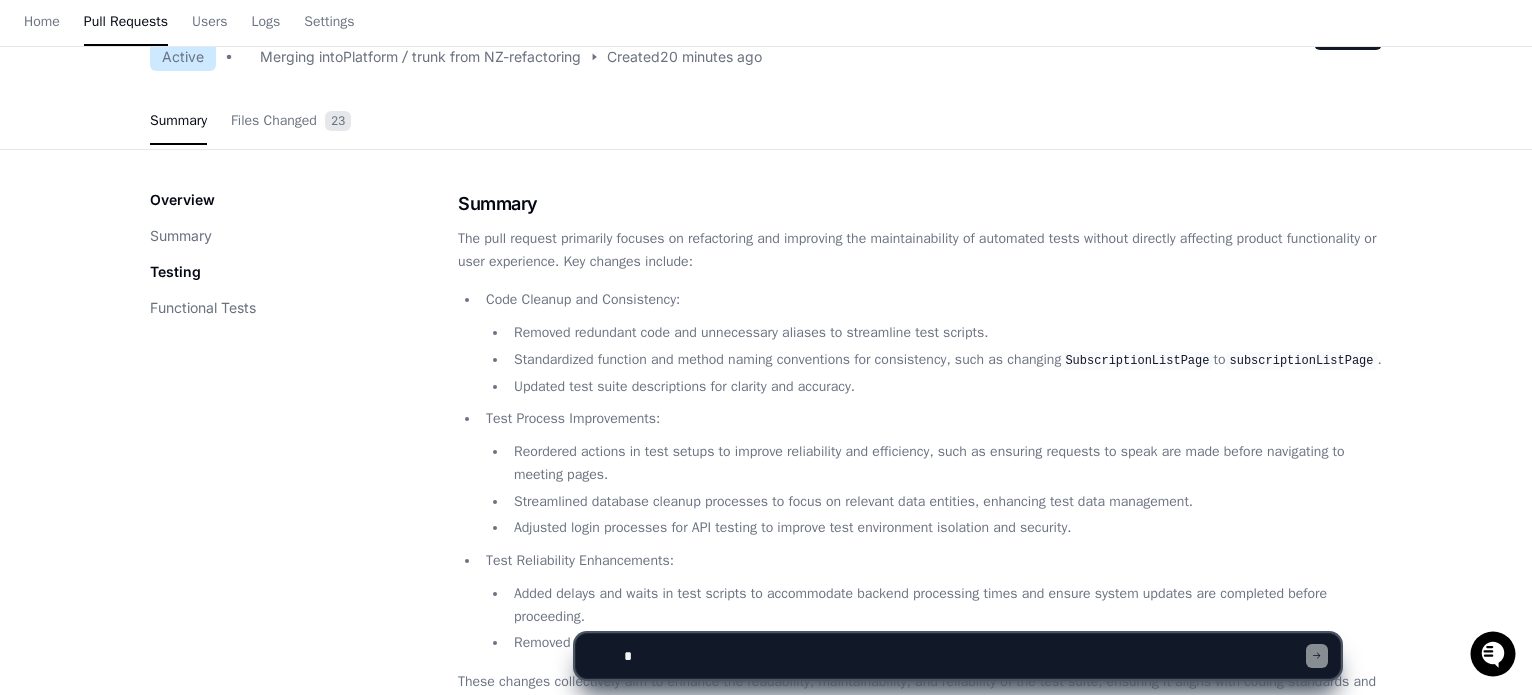 scroll, scrollTop: 0, scrollLeft: 0, axis: both 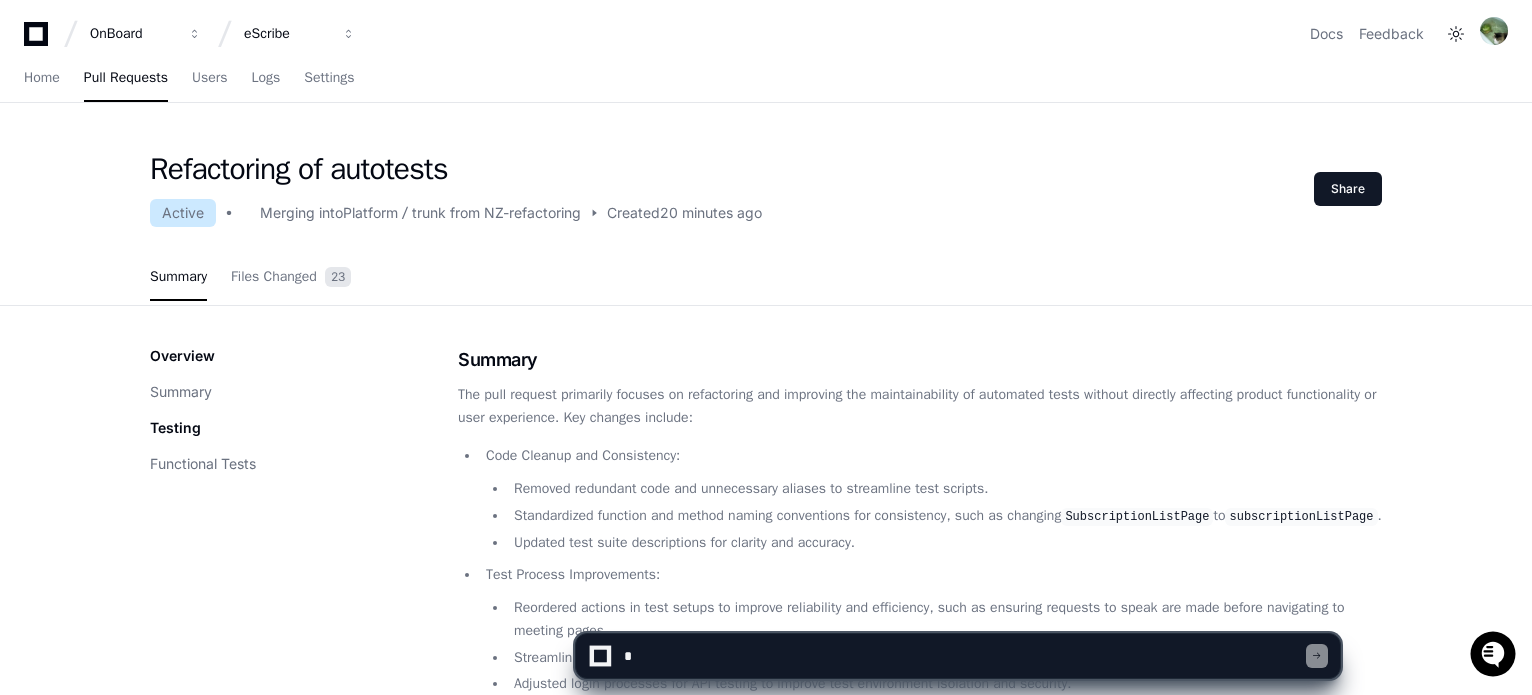 click on "Home Pull Requests Users Logs Settings" at bounding box center (189, 79) 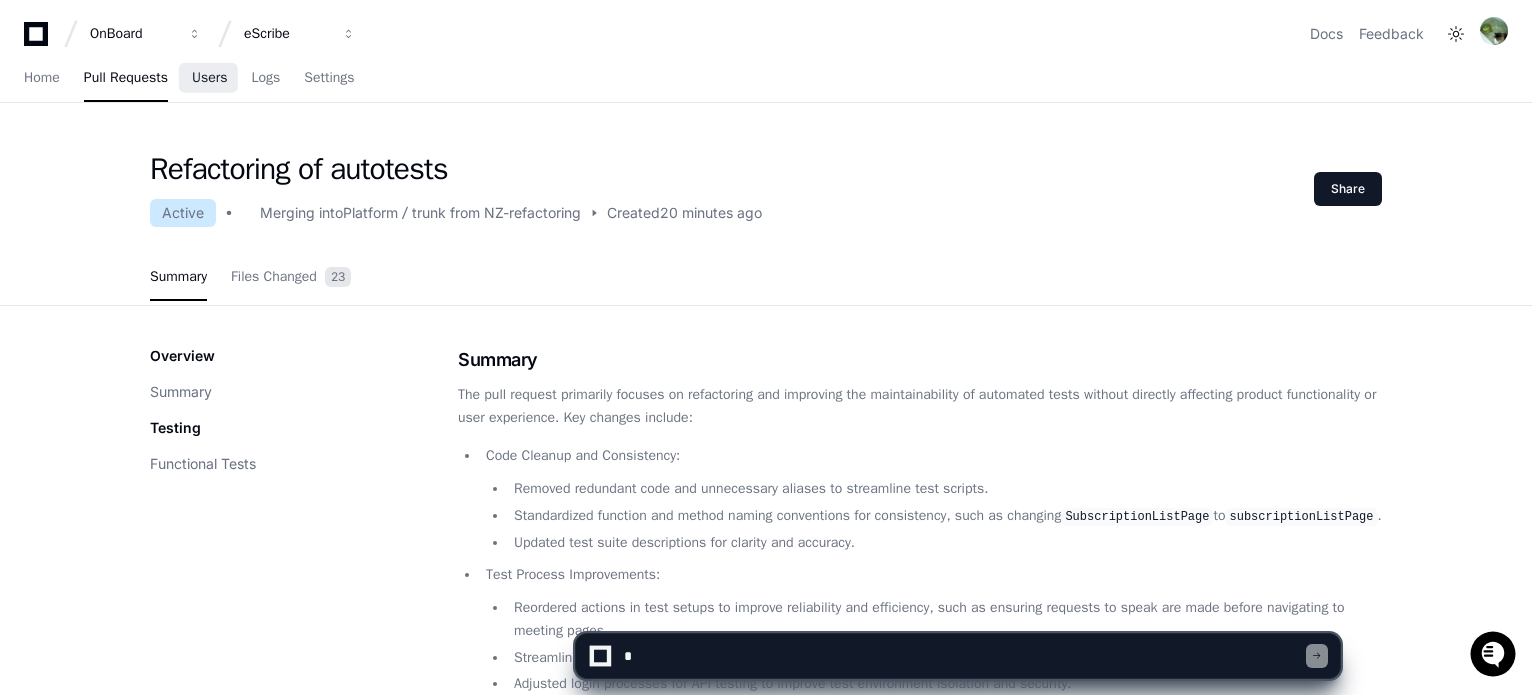 click on "Users" at bounding box center (210, 79) 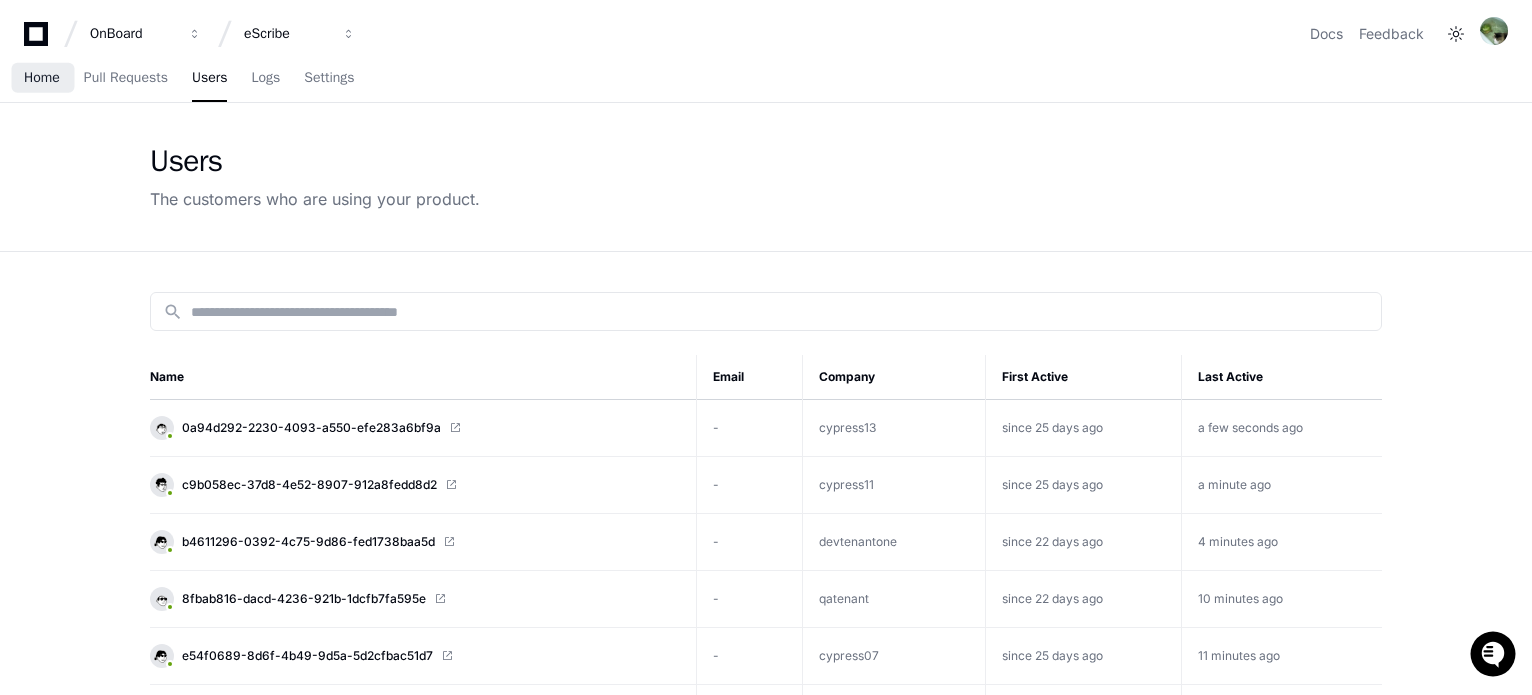 click on "Home" at bounding box center [42, 78] 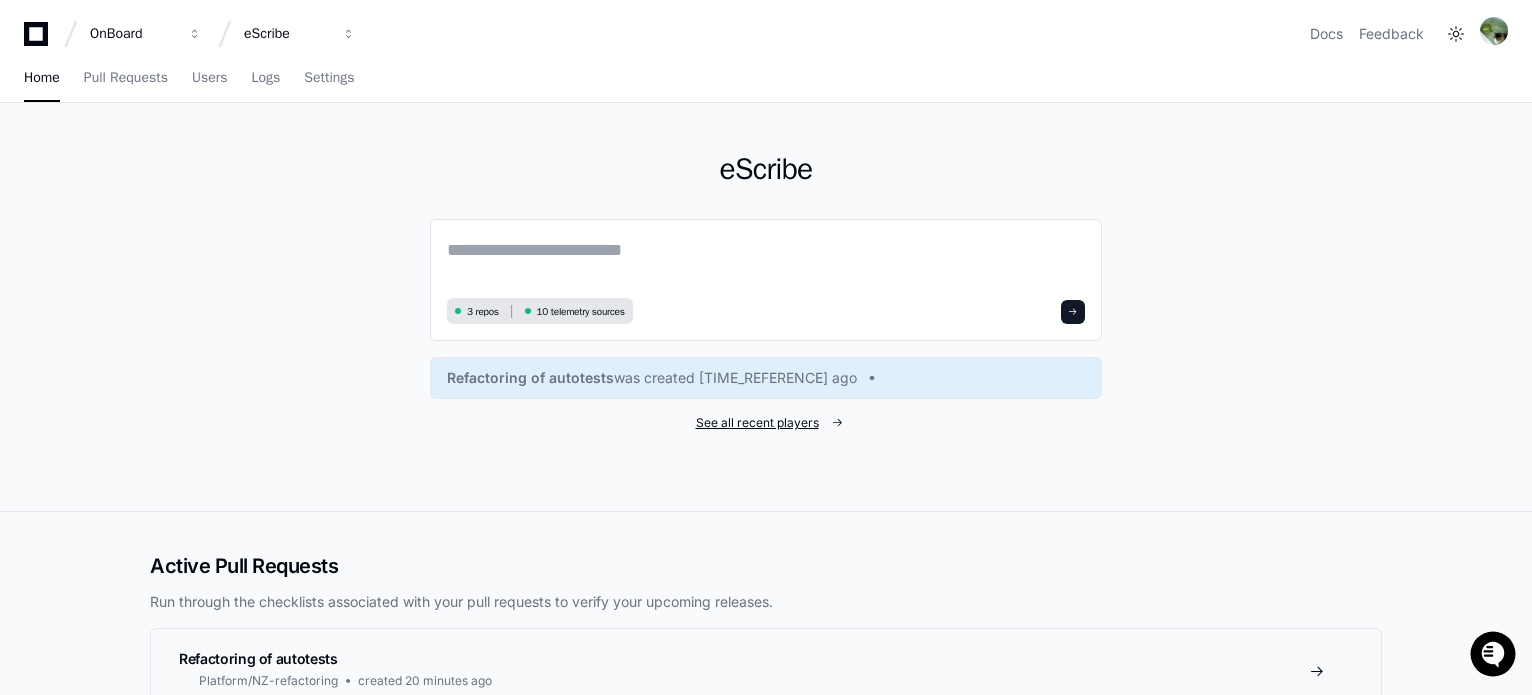 click on "See all recent players" 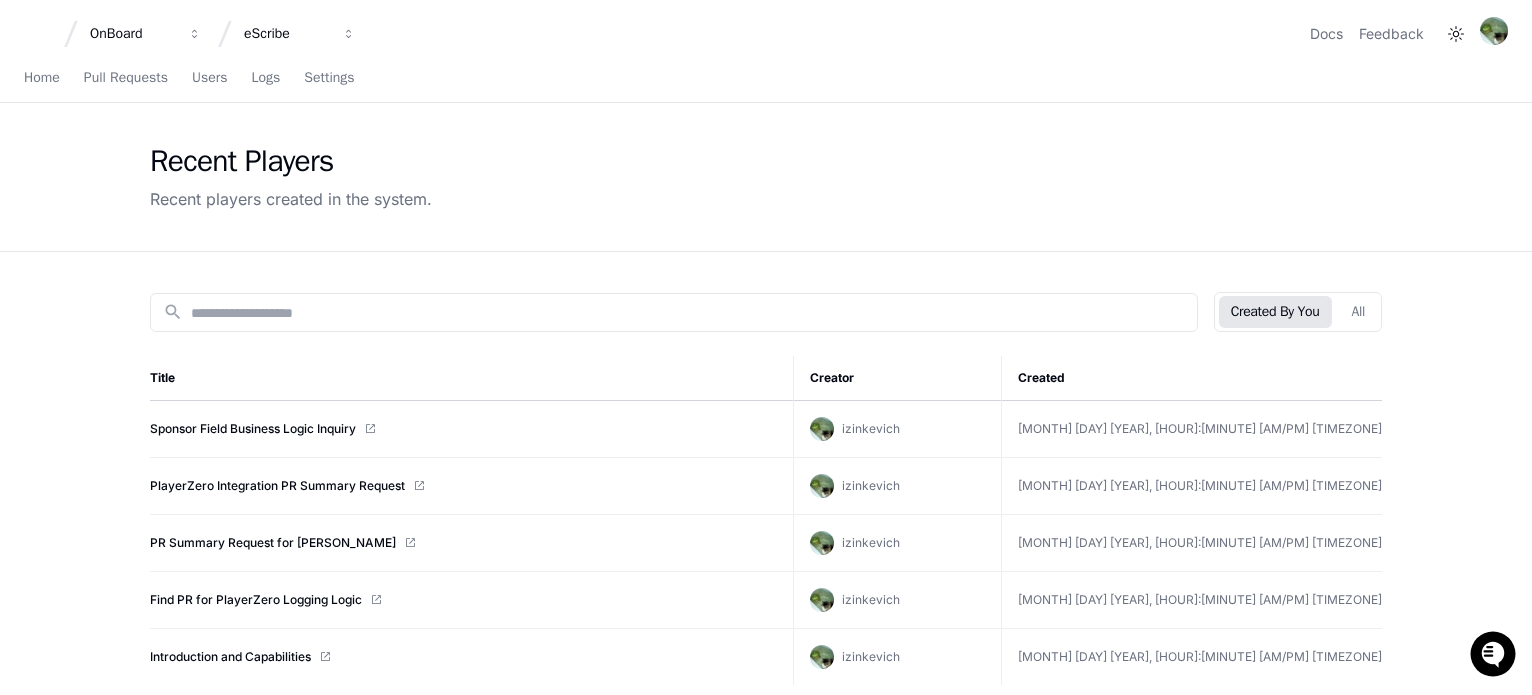 scroll, scrollTop: 251, scrollLeft: 0, axis: vertical 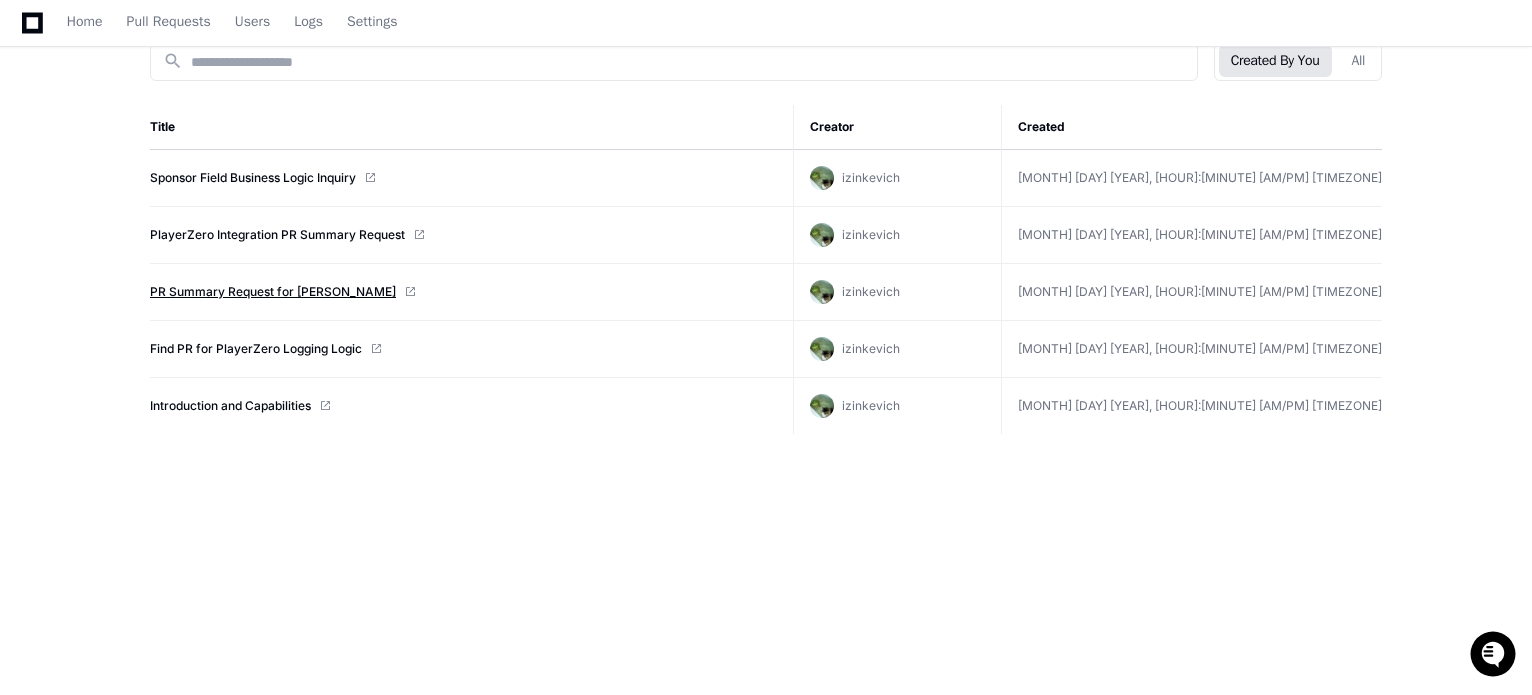 click on "PR Summary Request for [NAME]" 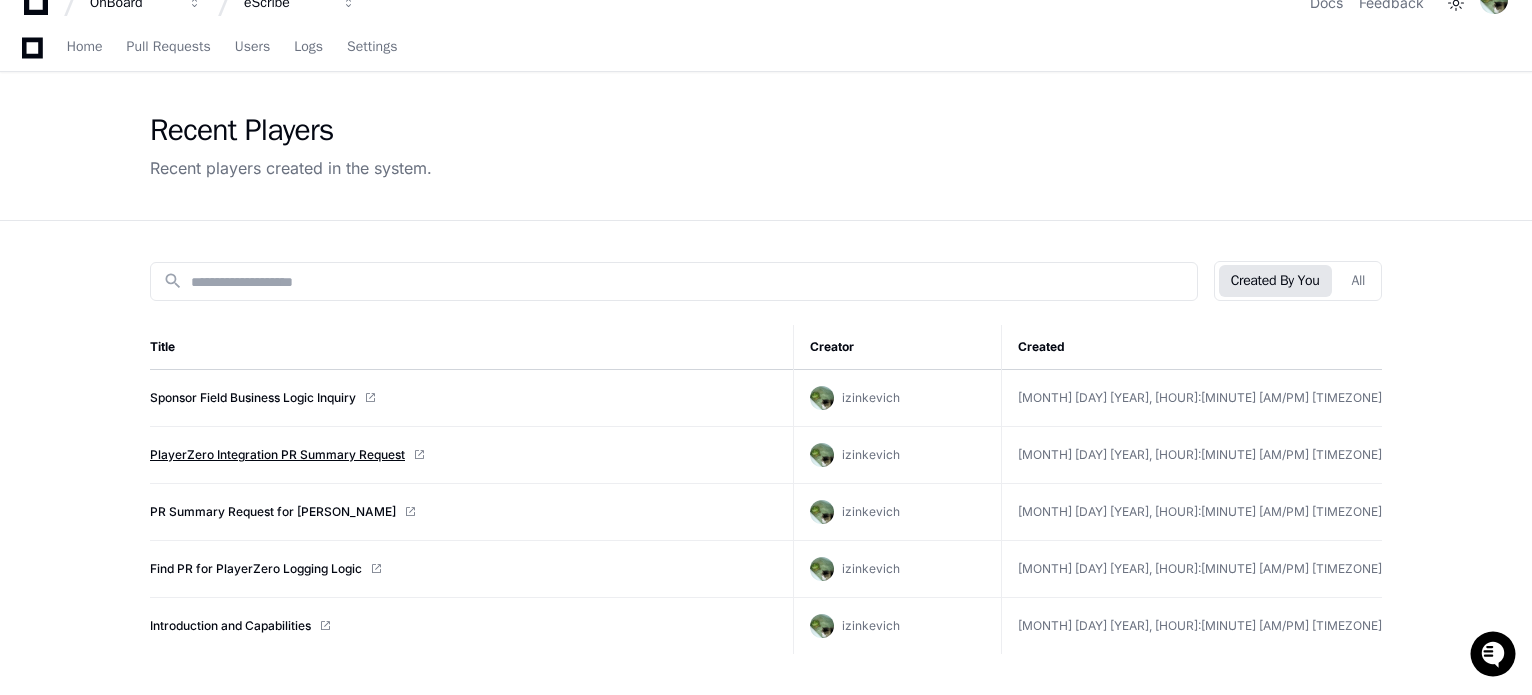 scroll, scrollTop: 0, scrollLeft: 0, axis: both 